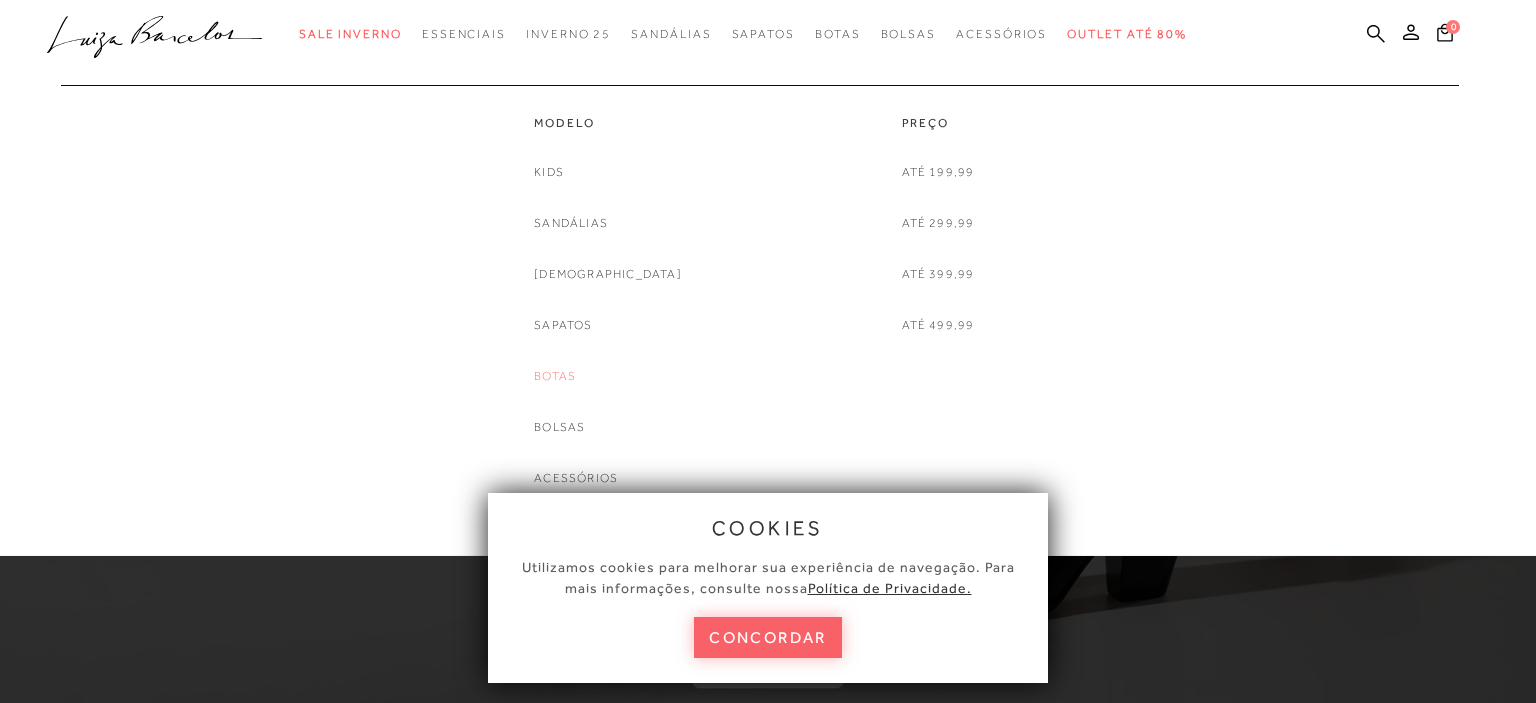 scroll, scrollTop: 0, scrollLeft: 0, axis: both 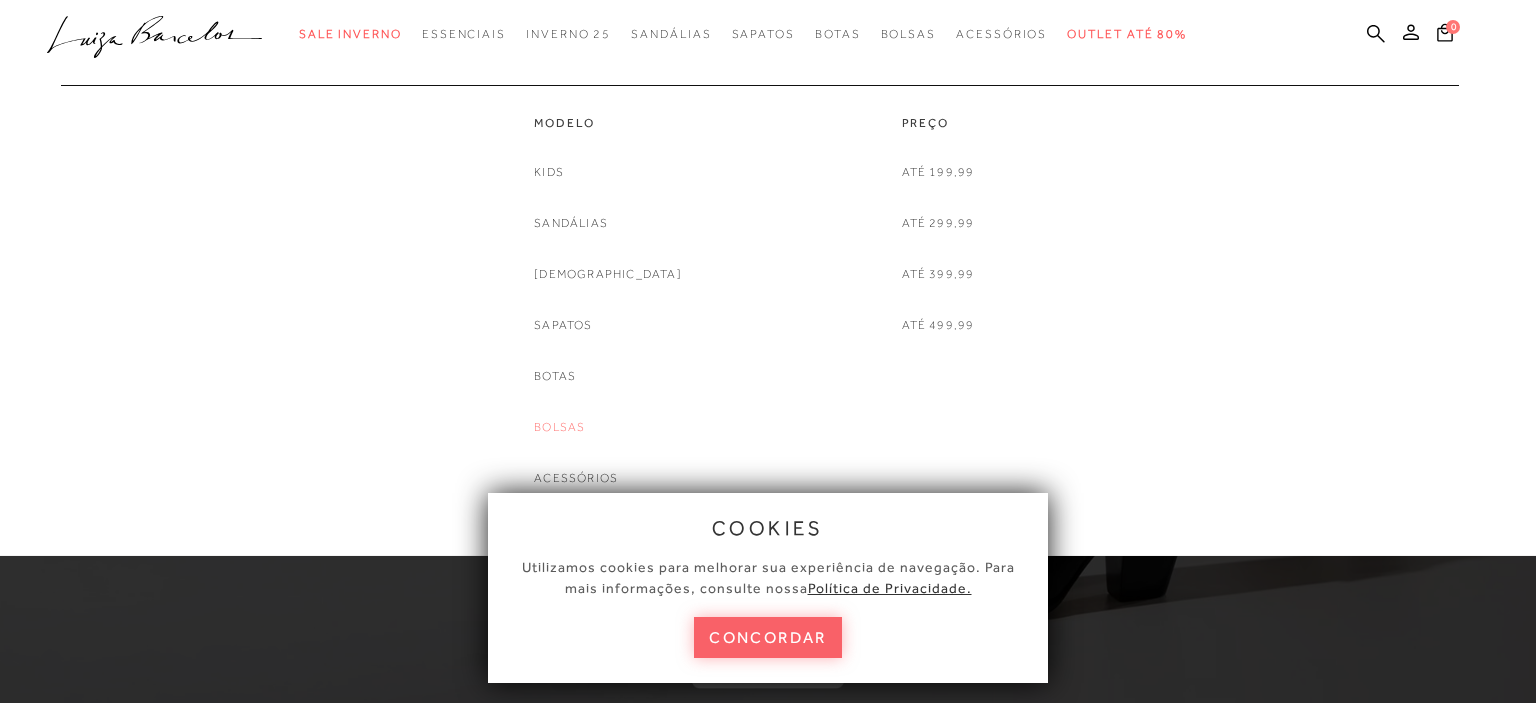 click on "Bolsas" at bounding box center [559, 427] 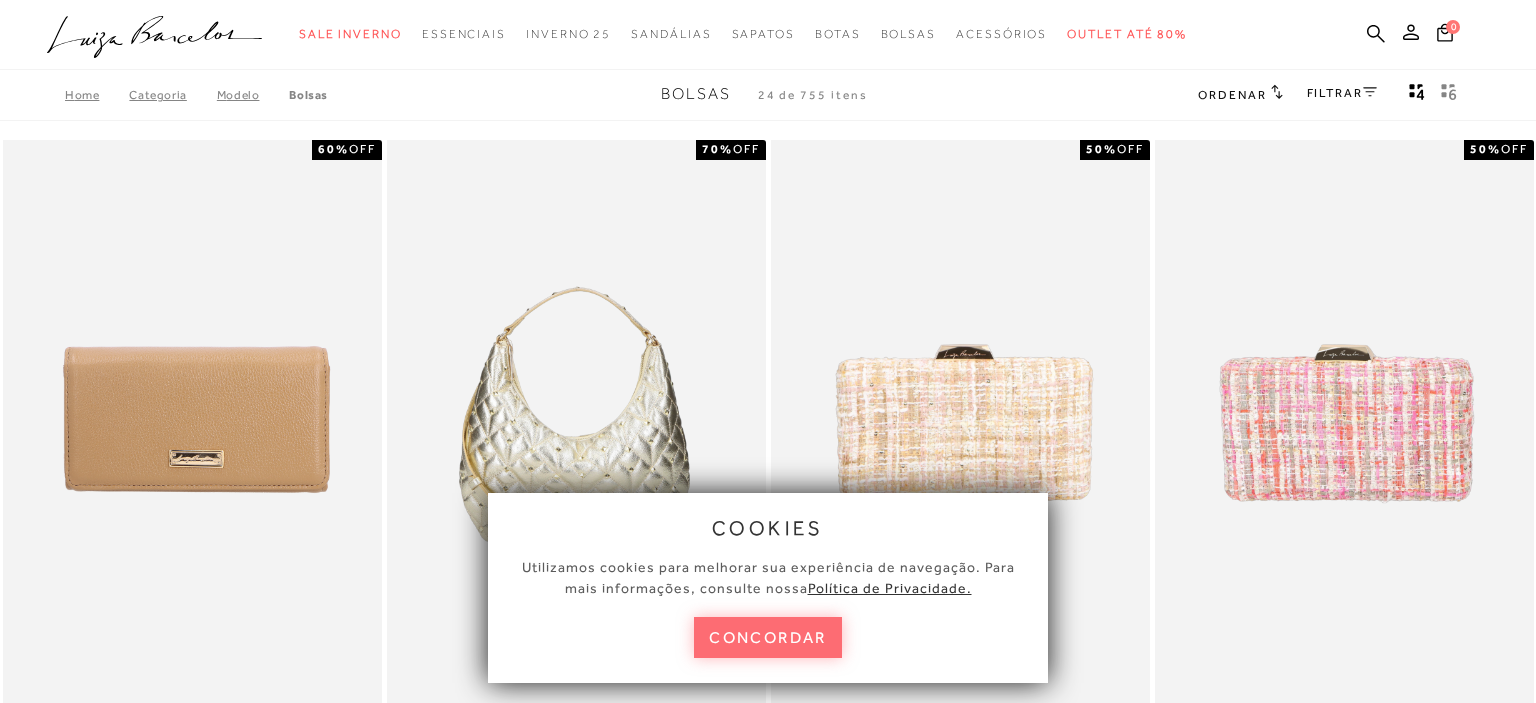 click on "concordar" at bounding box center (768, 637) 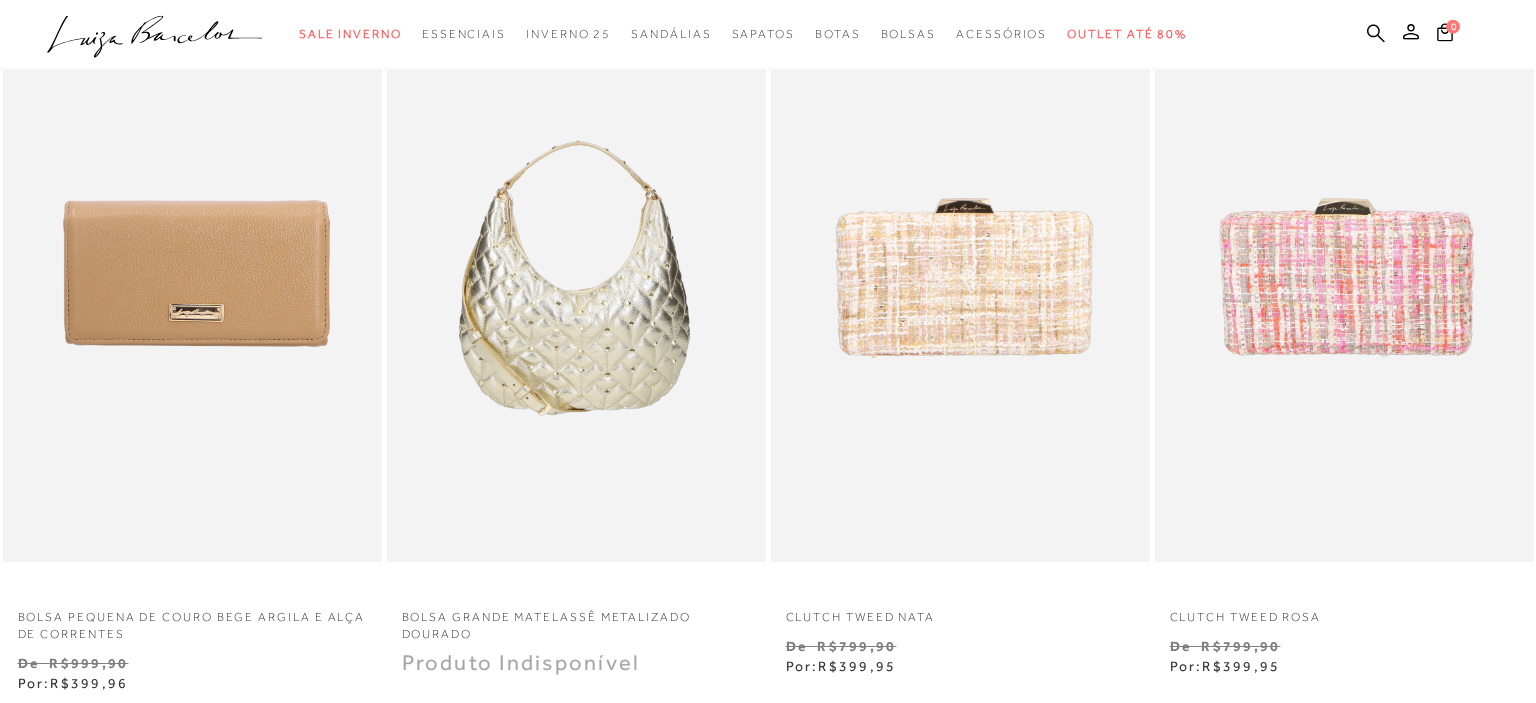 scroll, scrollTop: 152, scrollLeft: 0, axis: vertical 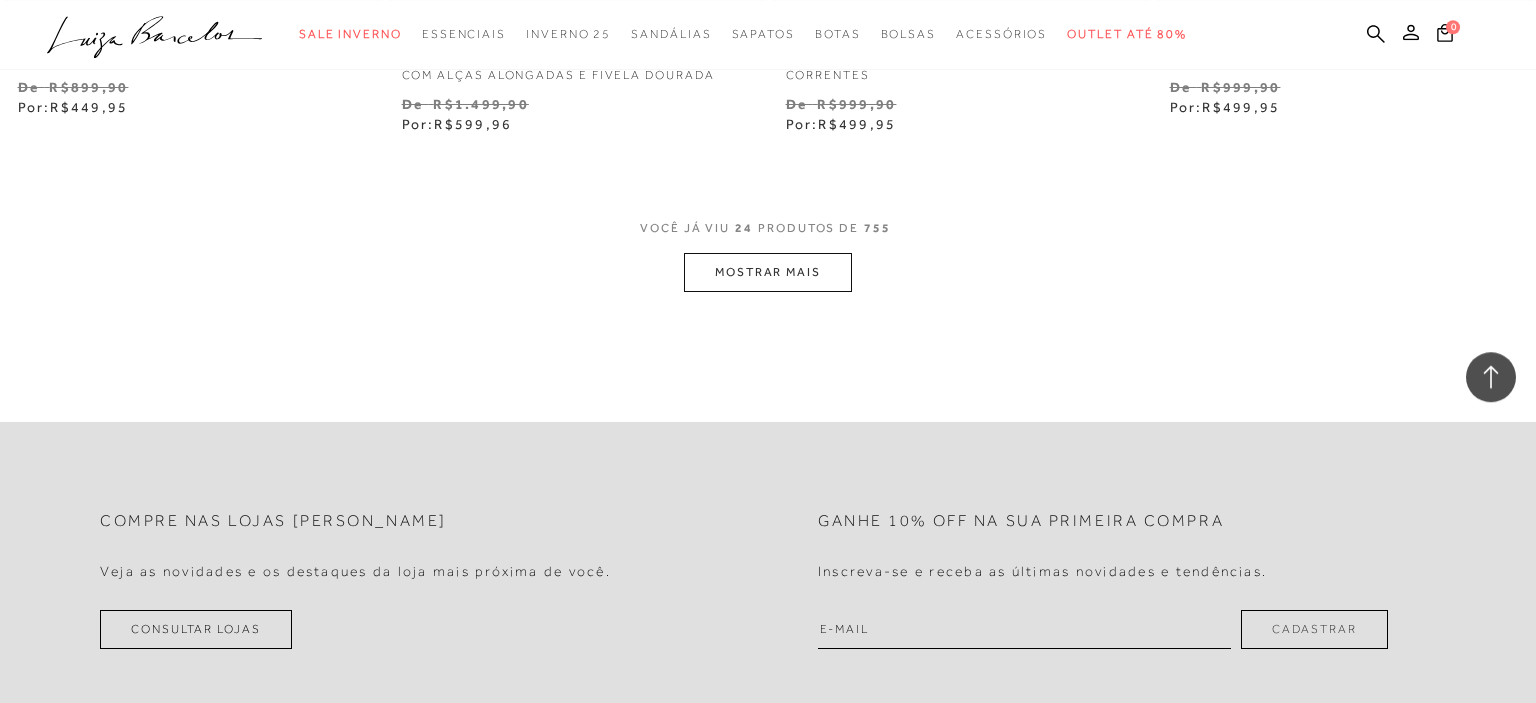 click on "MOSTRAR MAIS" at bounding box center [768, 272] 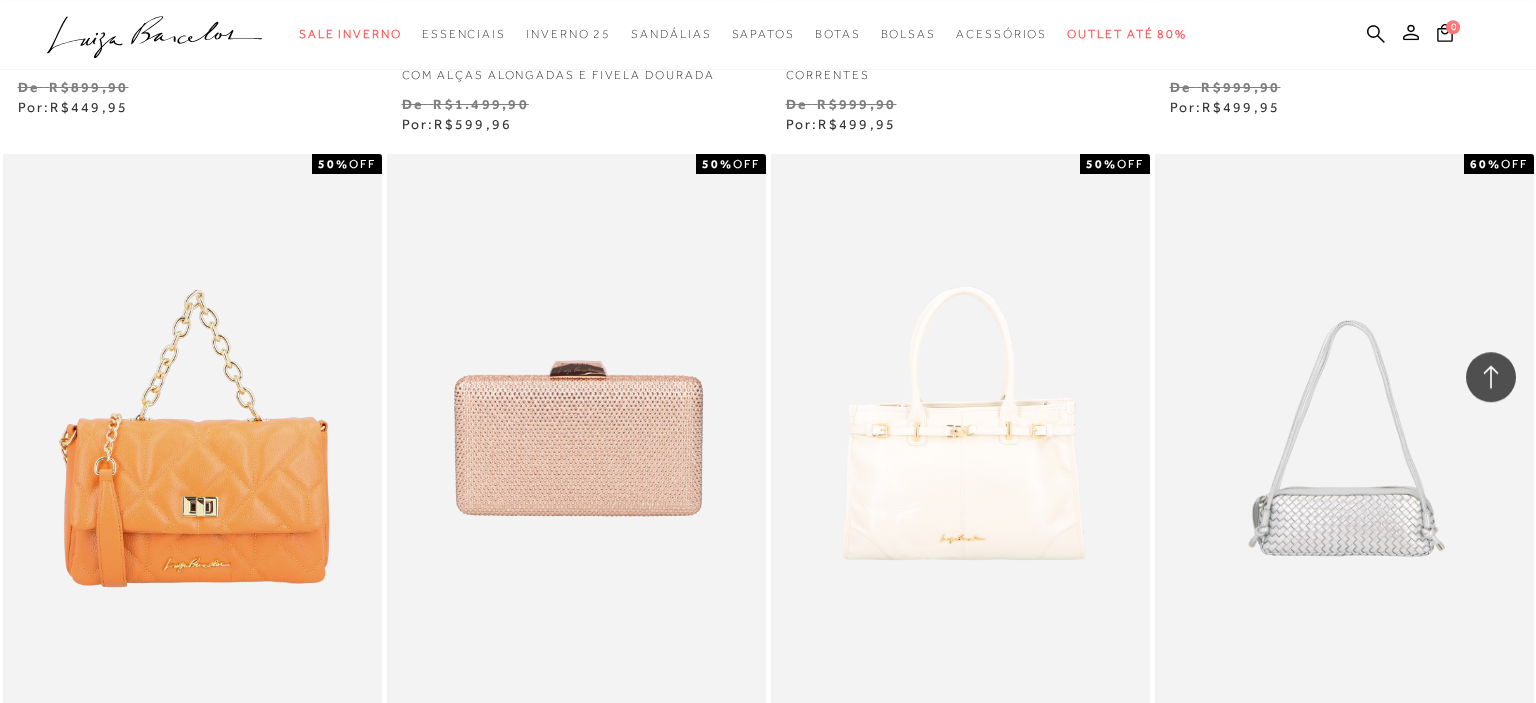scroll, scrollTop: 4461, scrollLeft: 0, axis: vertical 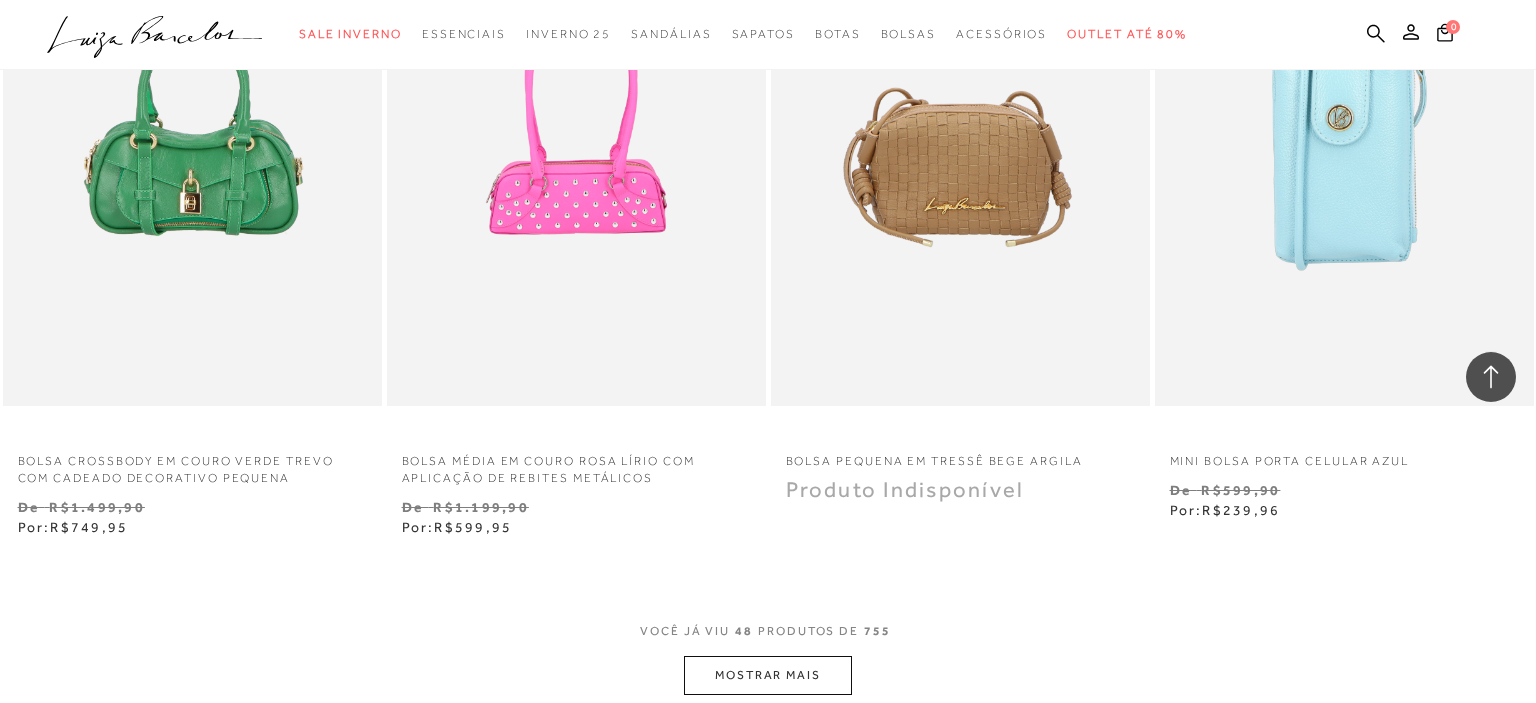 click on "MOSTRAR MAIS" at bounding box center (768, 675) 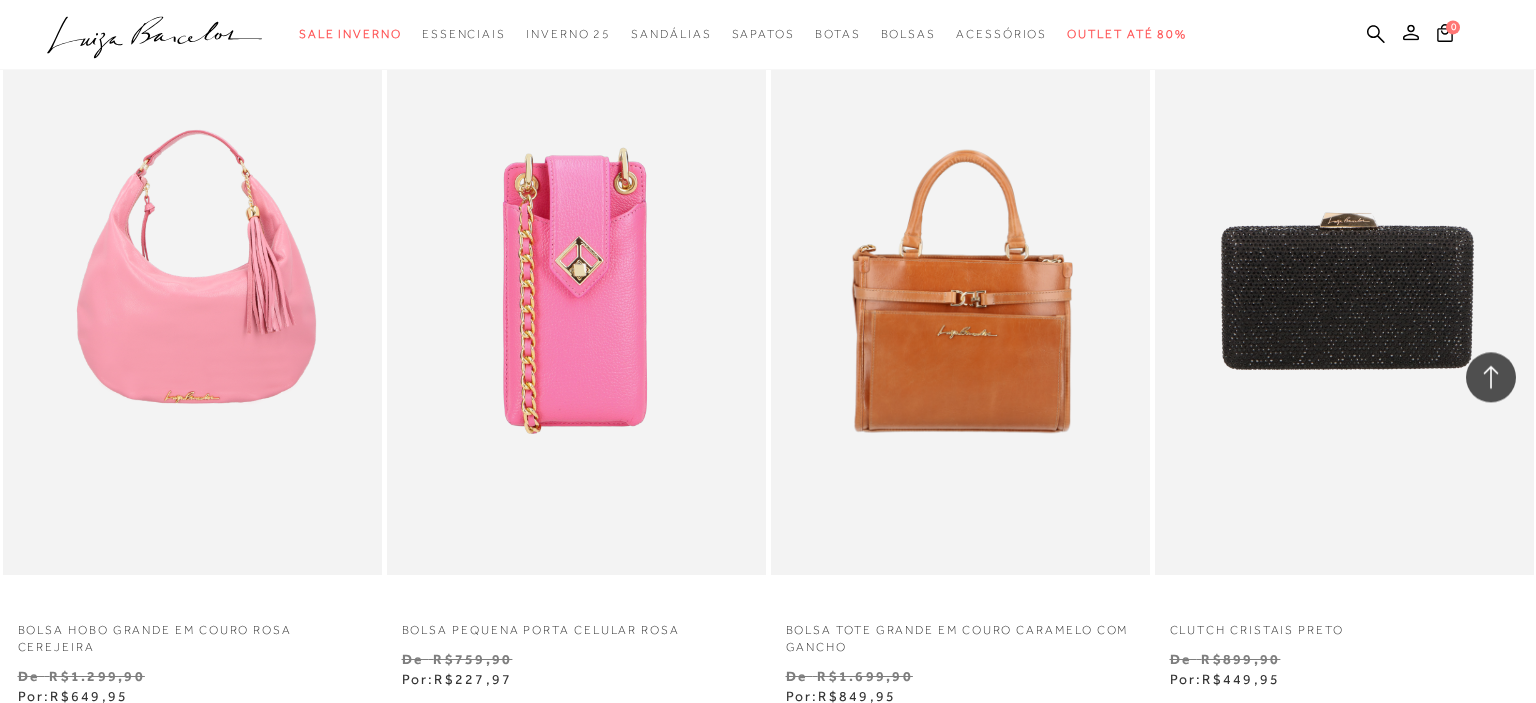 scroll, scrollTop: 8769, scrollLeft: 0, axis: vertical 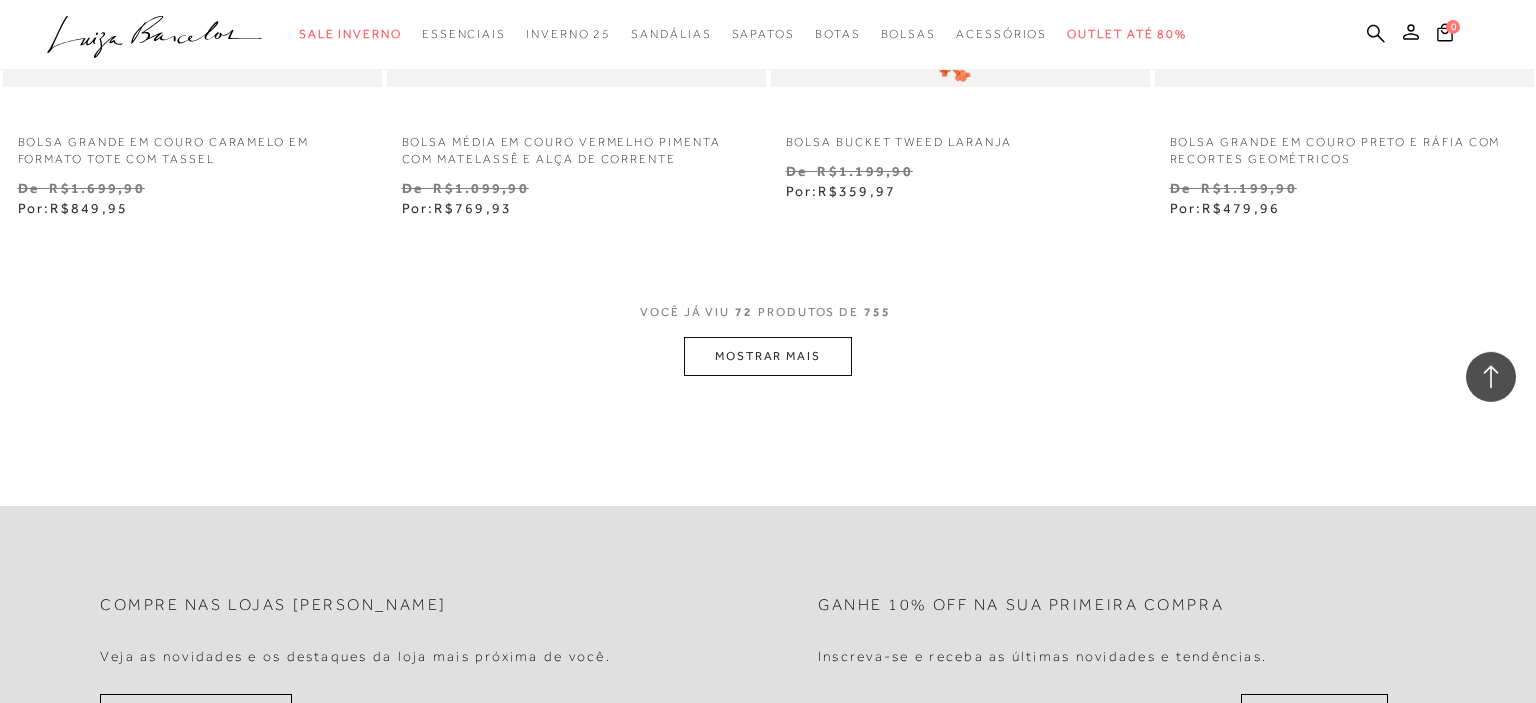 click on "MOSTRAR MAIS" at bounding box center (768, 356) 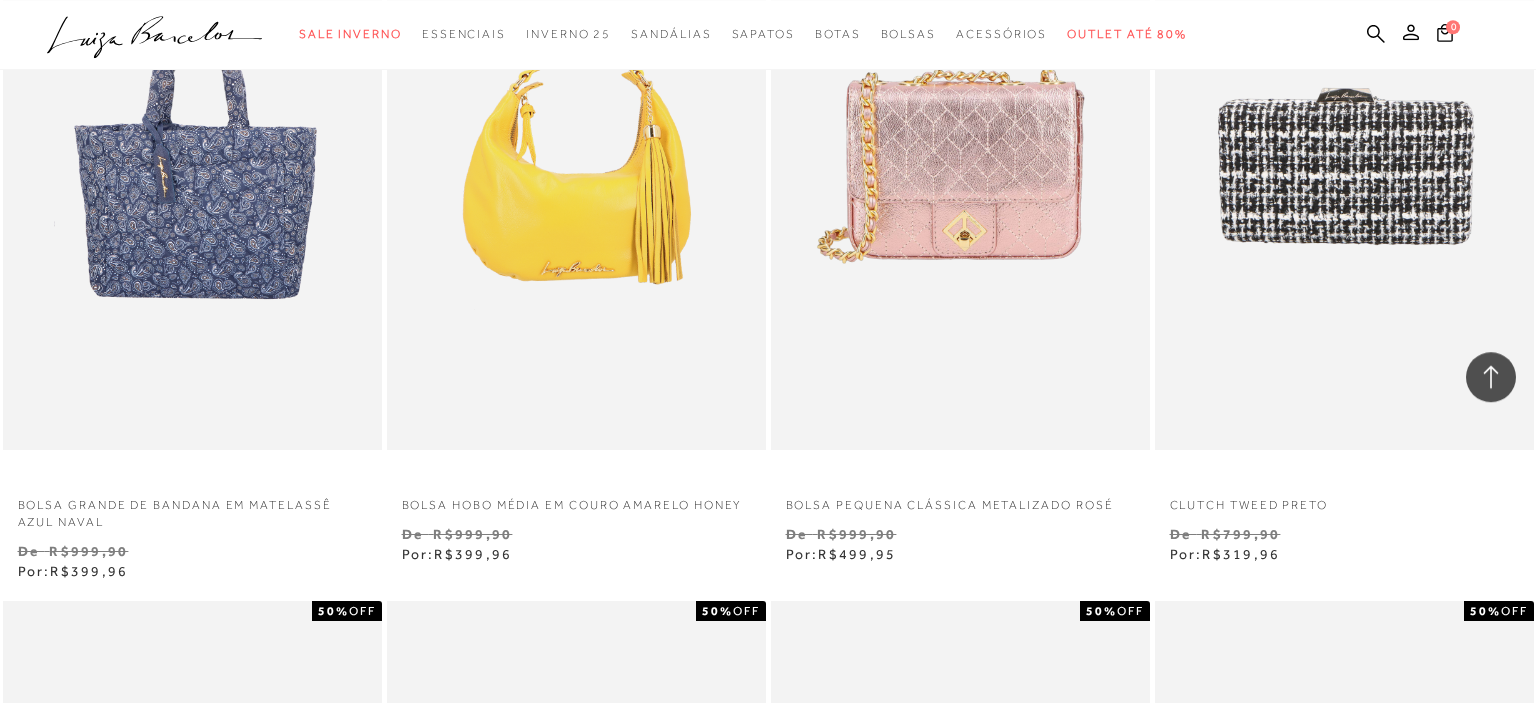 scroll, scrollTop: 13164, scrollLeft: 0, axis: vertical 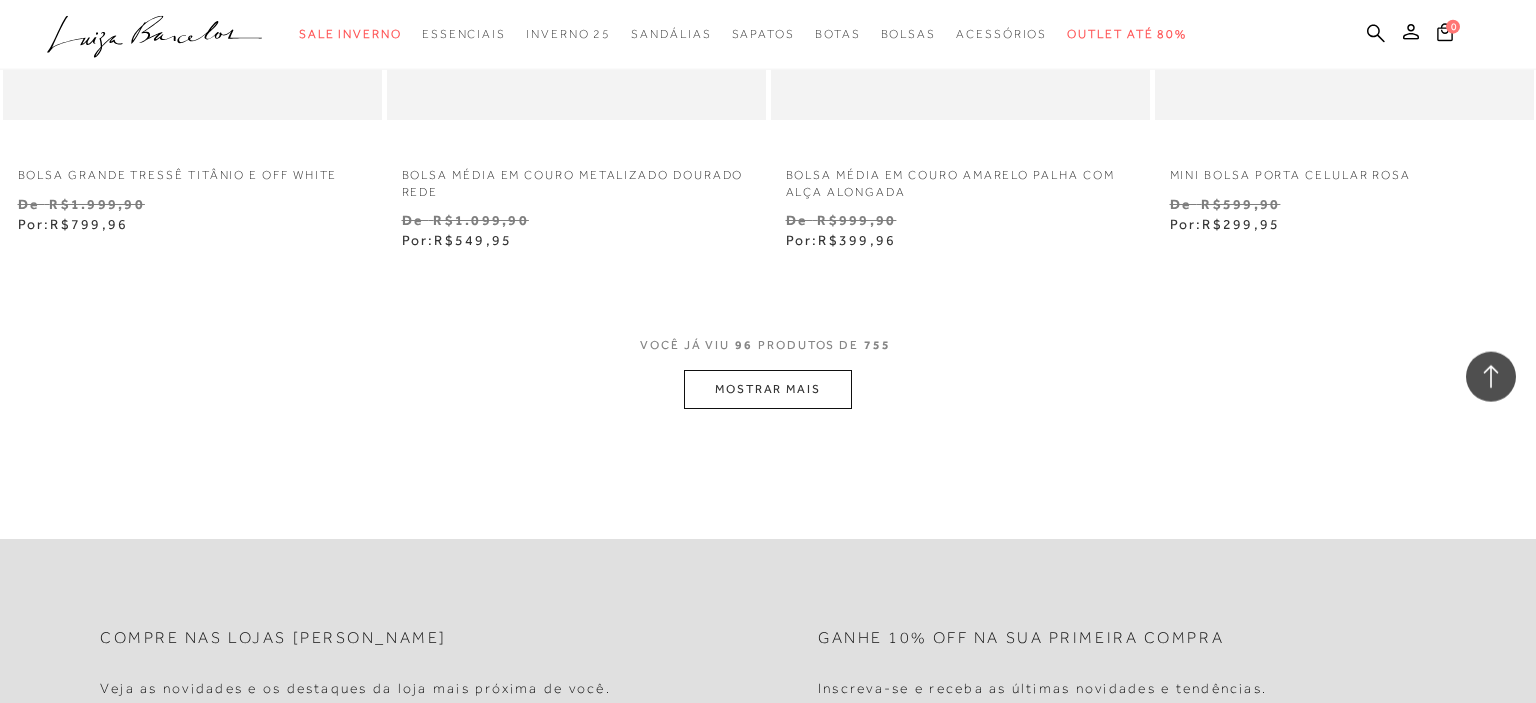 click on "MOSTRAR MAIS" at bounding box center (768, 389) 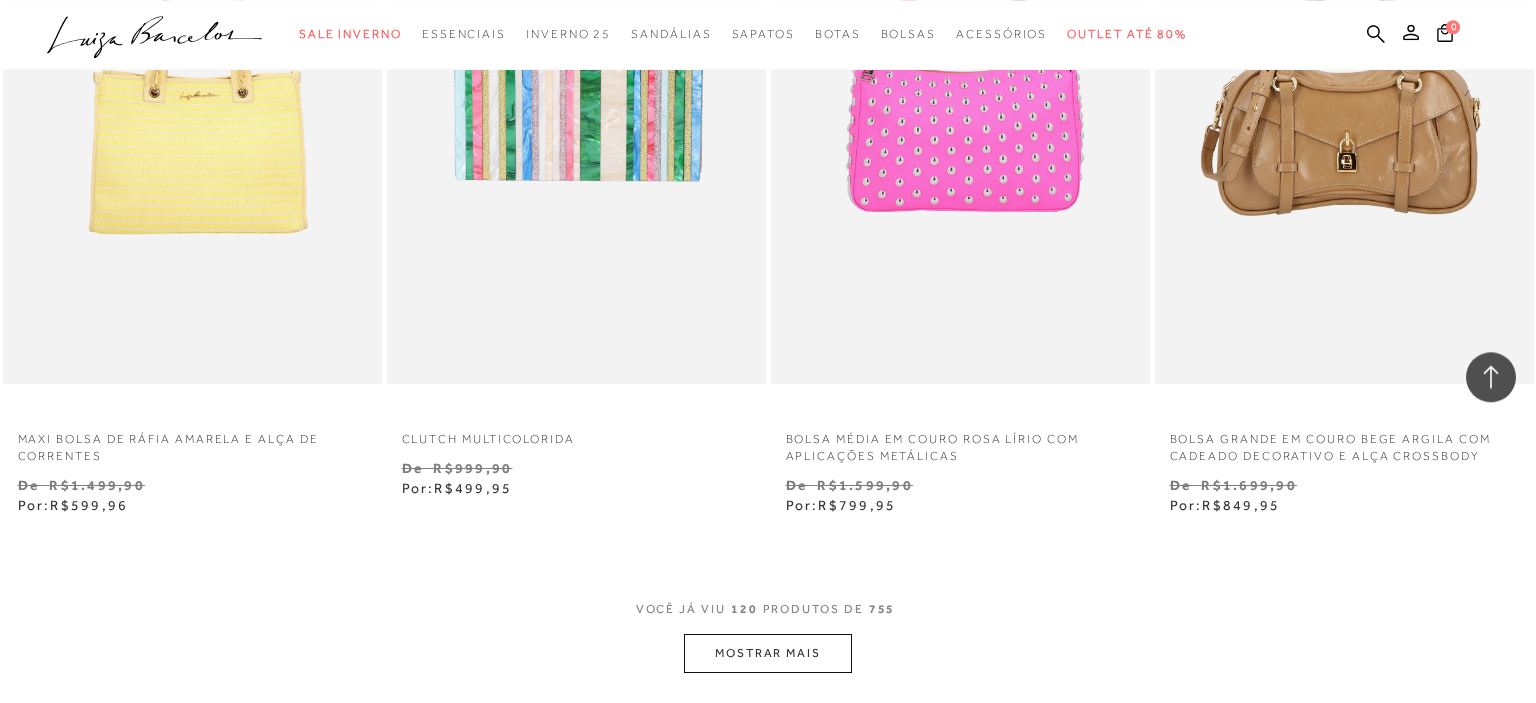 scroll, scrollTop: 21221, scrollLeft: 0, axis: vertical 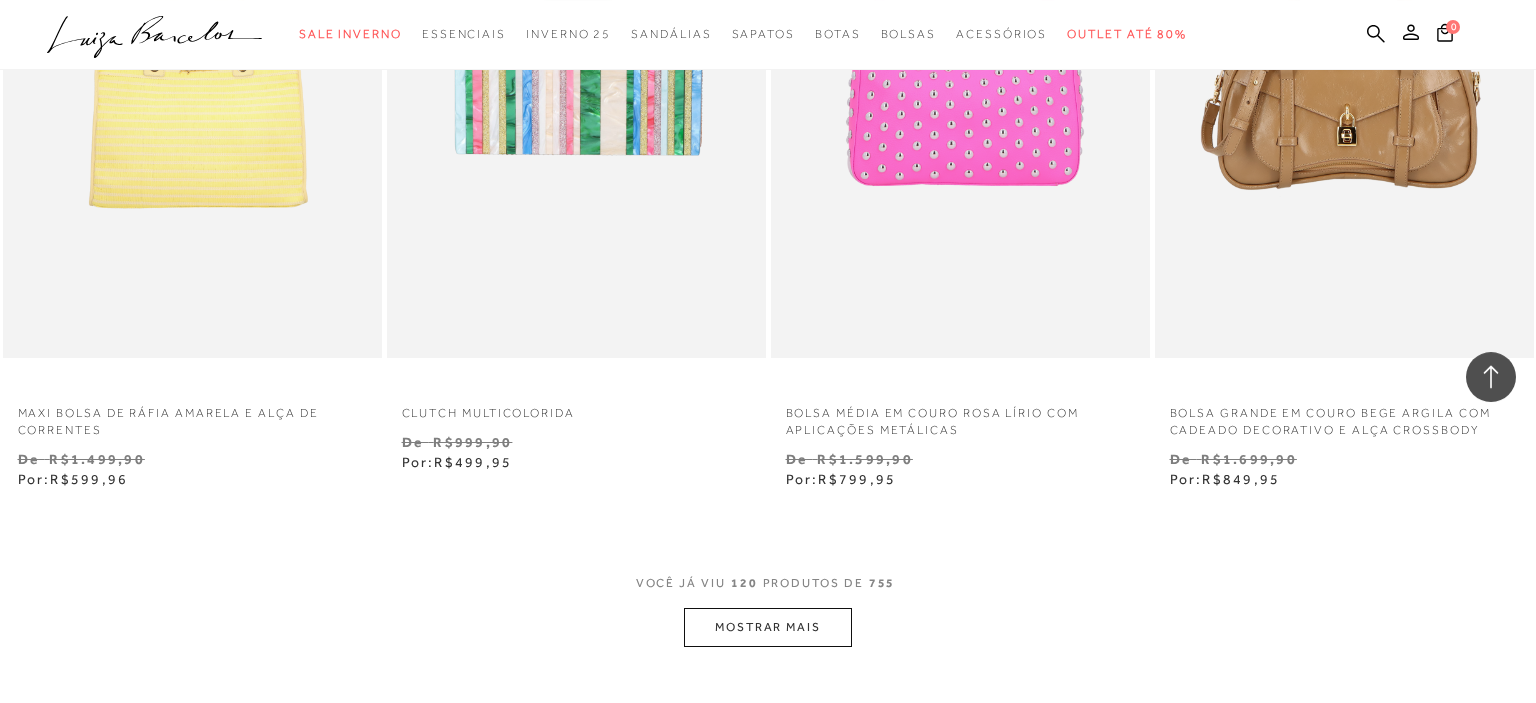 click on "MOSTRAR MAIS" at bounding box center (768, 627) 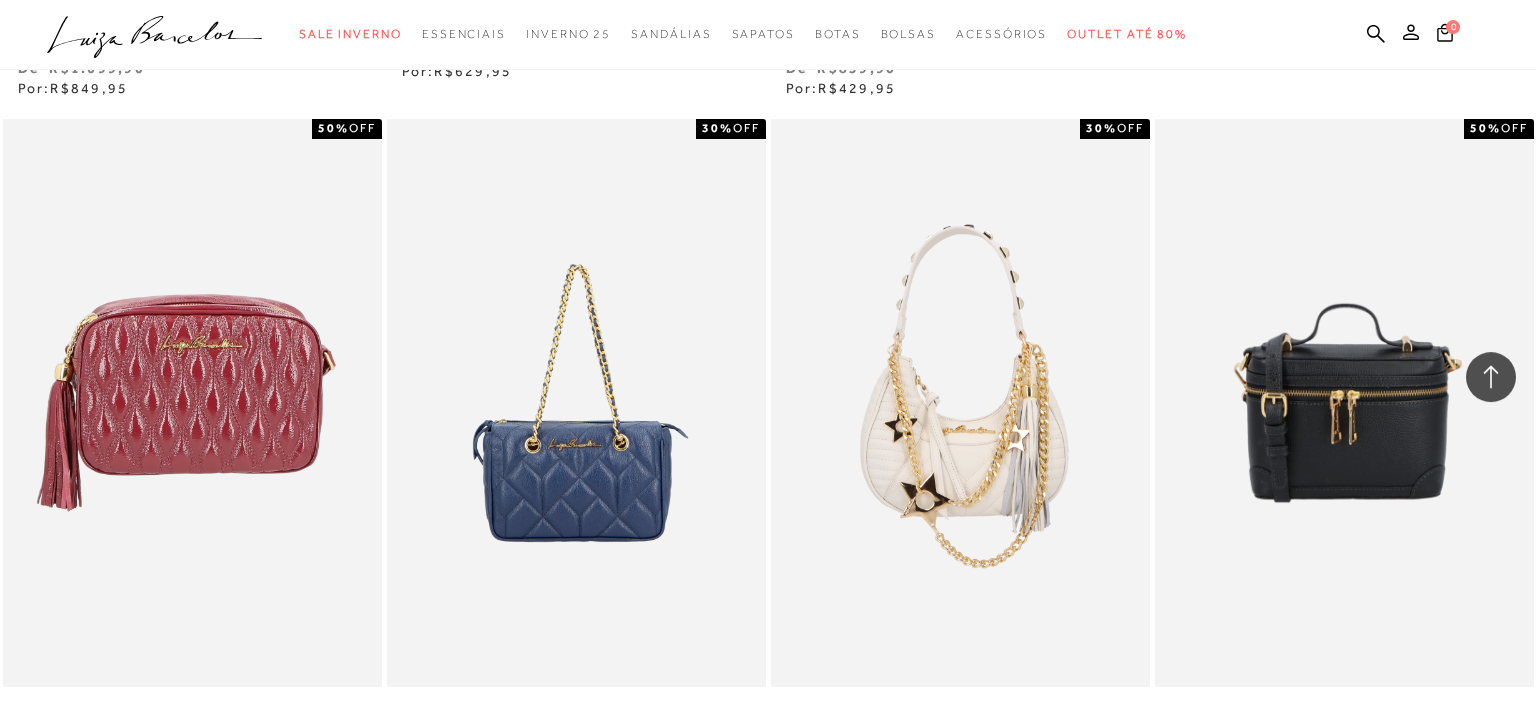 scroll, scrollTop: 25368, scrollLeft: 0, axis: vertical 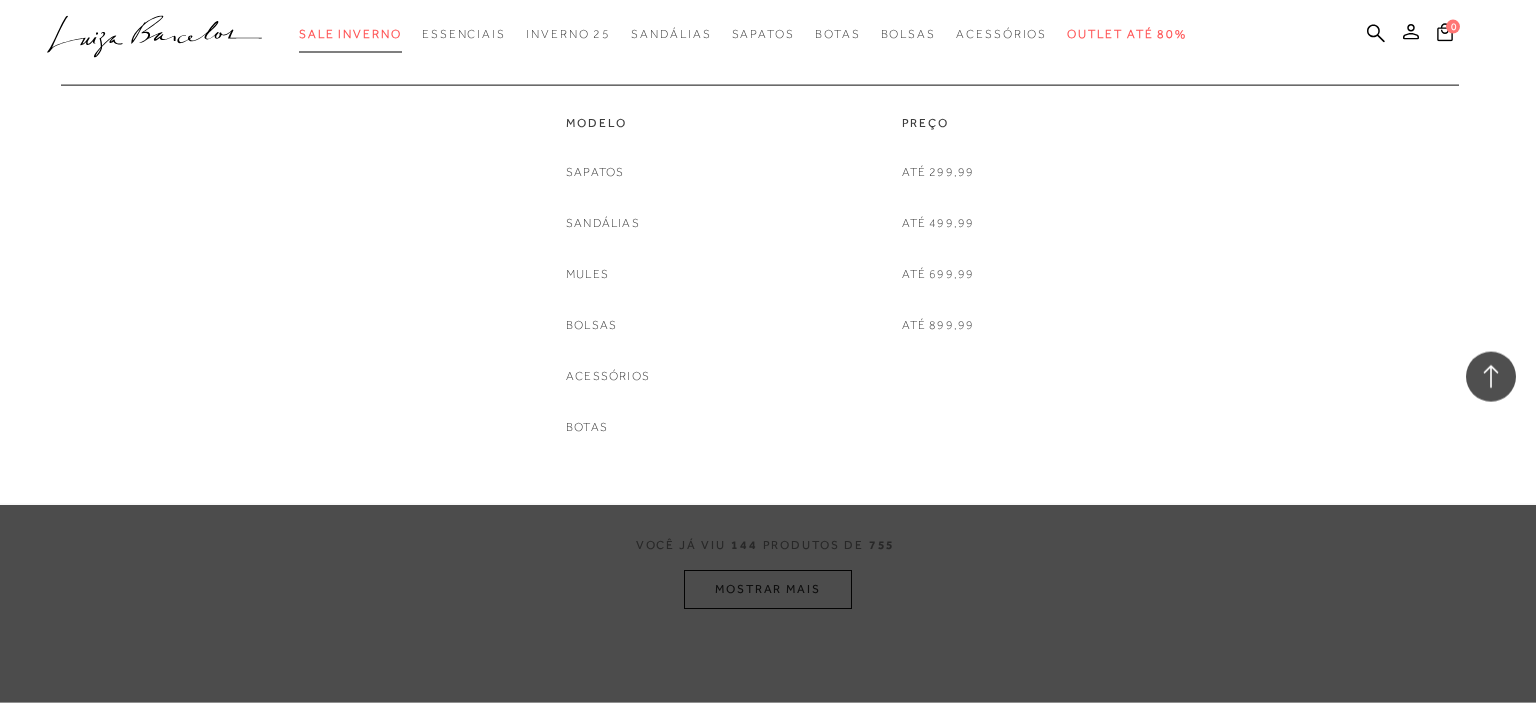 click on "Sale Inverno" at bounding box center [350, 34] 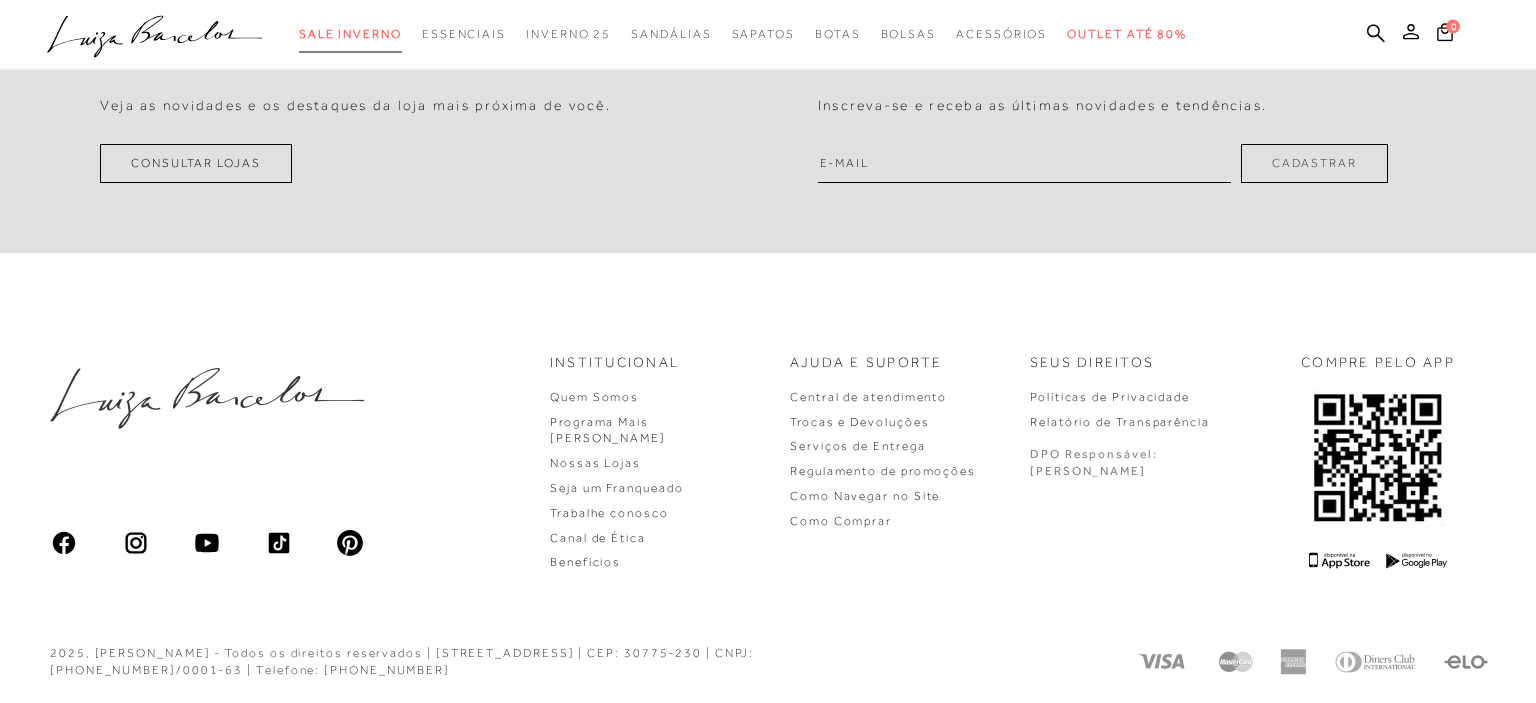 click on "Sale Inverno" at bounding box center [350, 34] 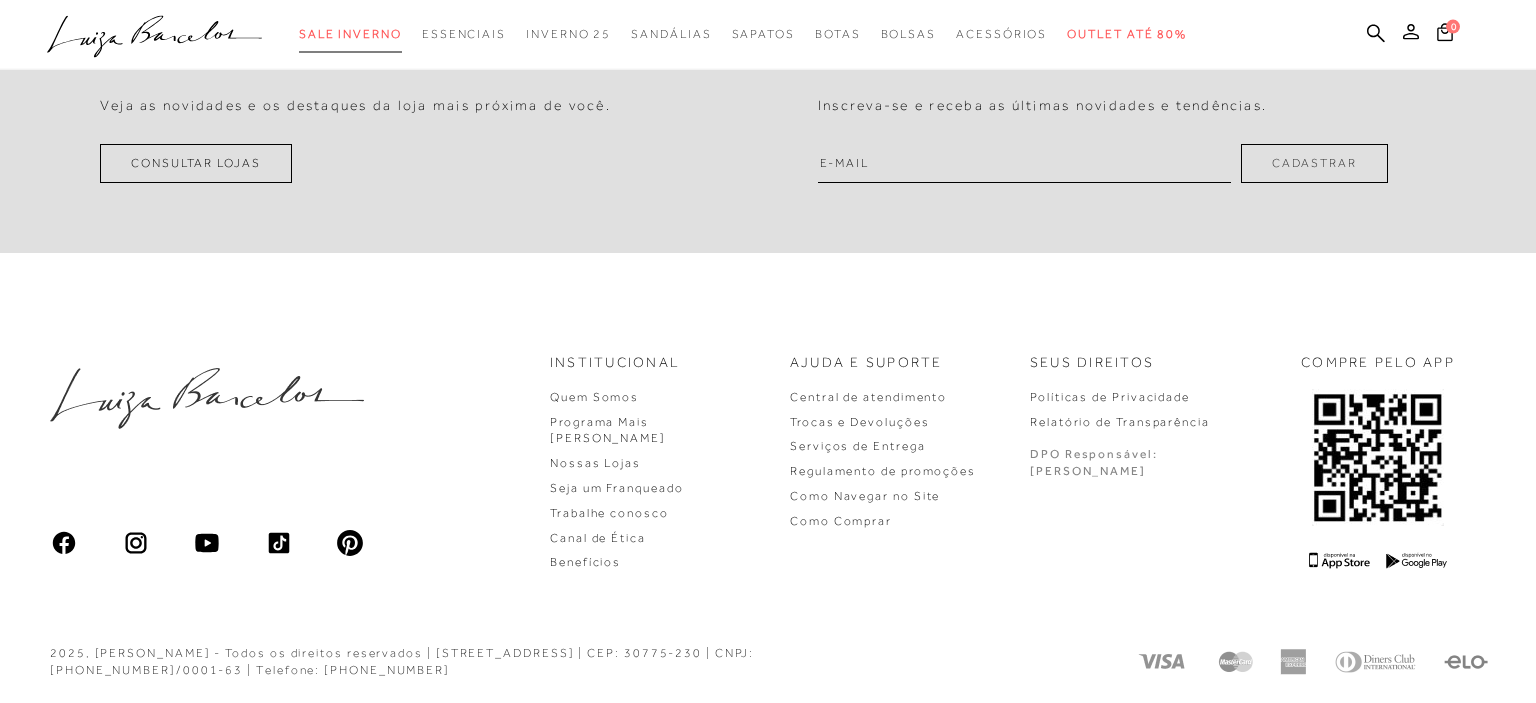 scroll, scrollTop: 0, scrollLeft: 0, axis: both 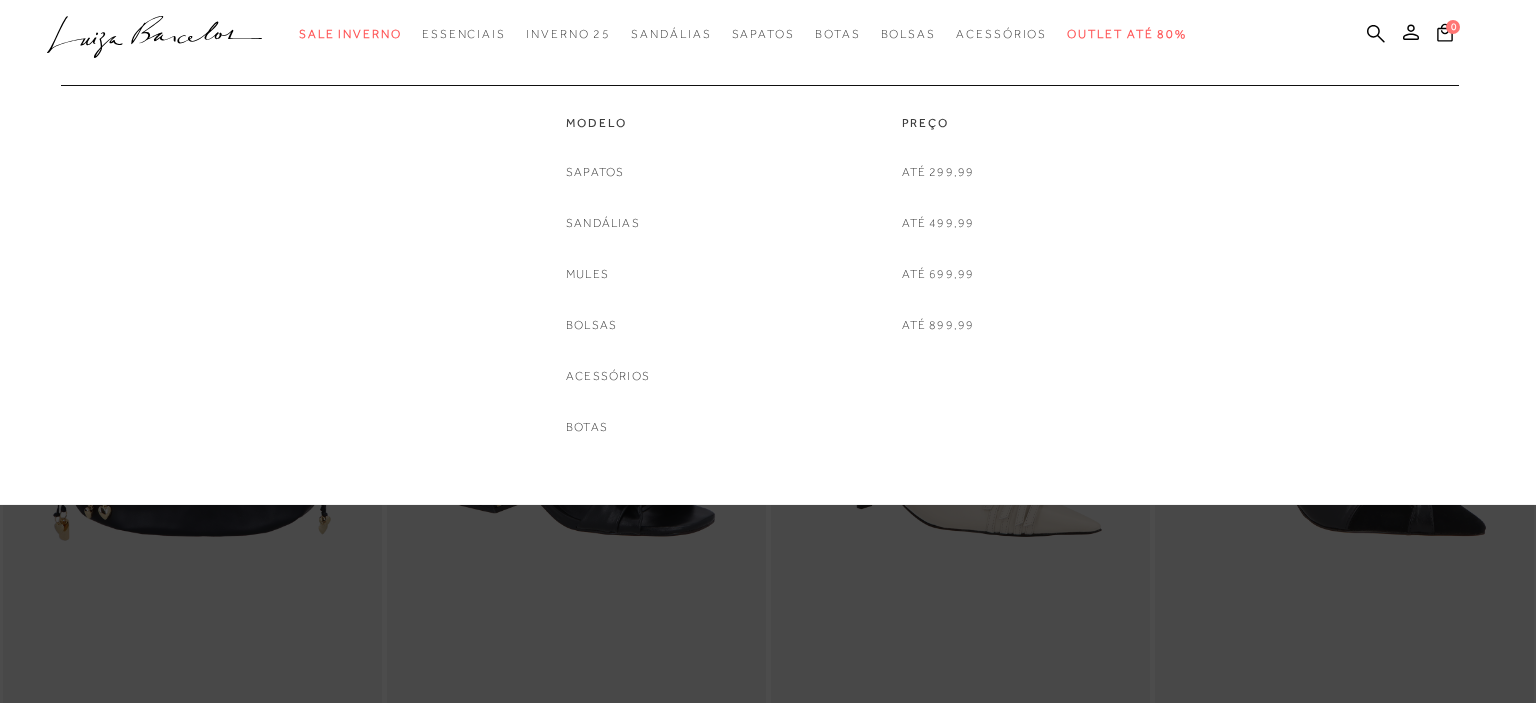 click on "Sapatos
Sandálias
Mules
Bolsas
Acessórios
Botas" at bounding box center (608, 300) 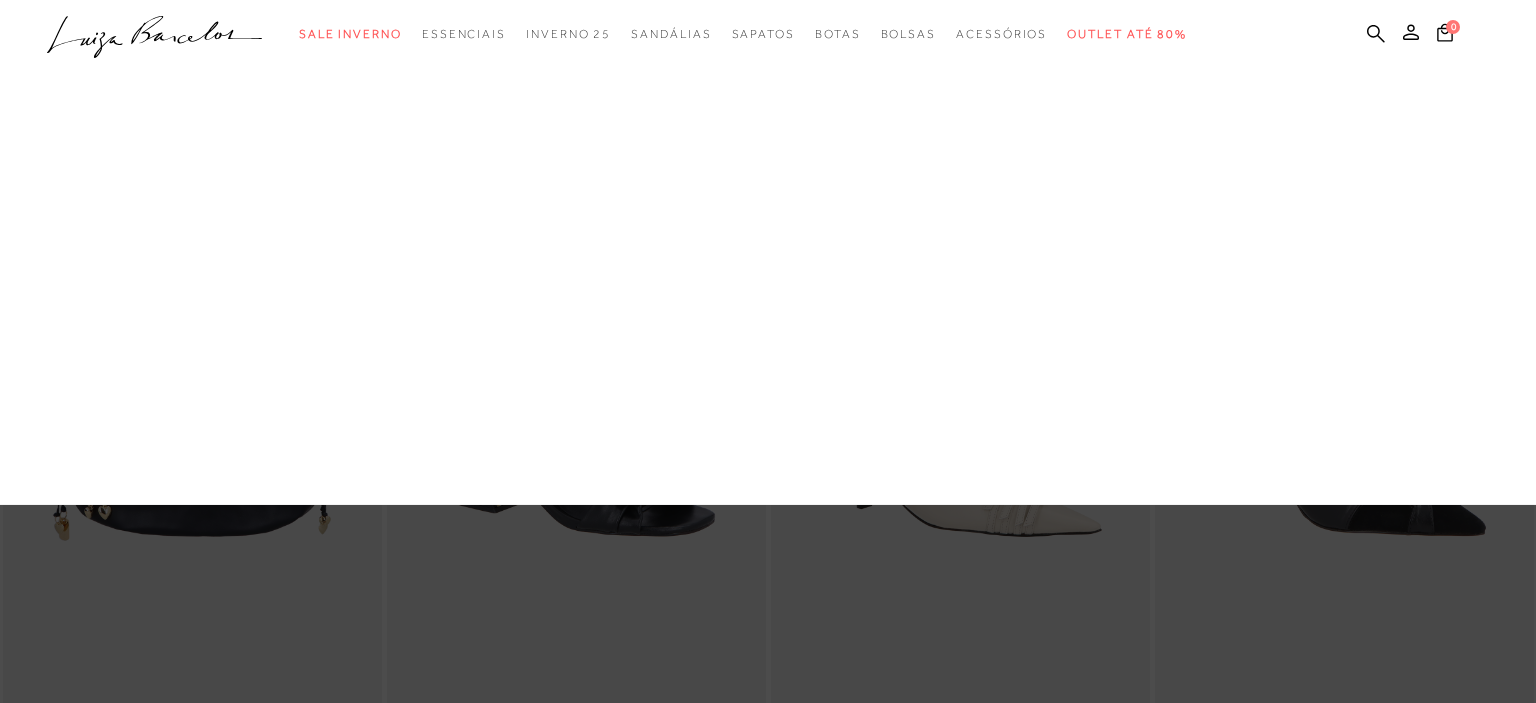 click at bounding box center [768, 252] 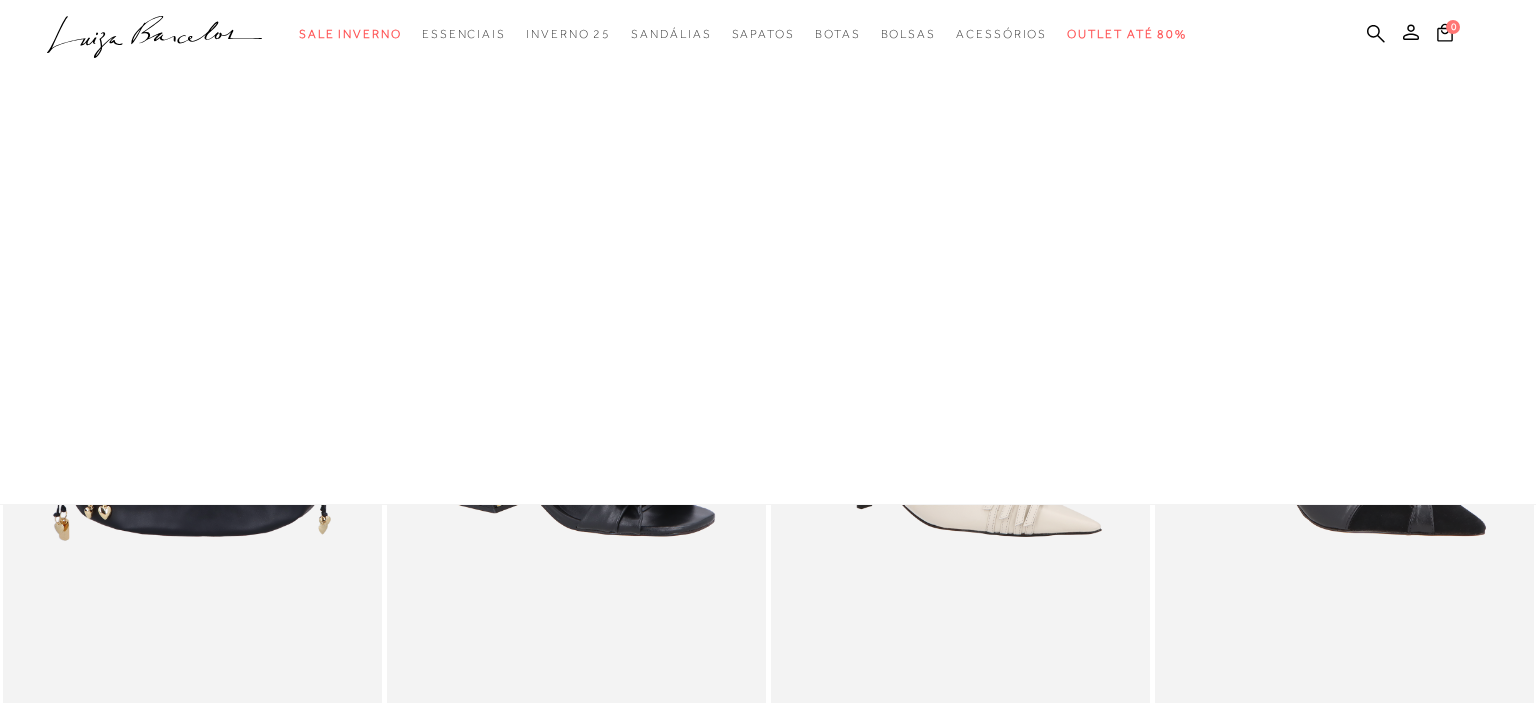 click at bounding box center (768, 252) 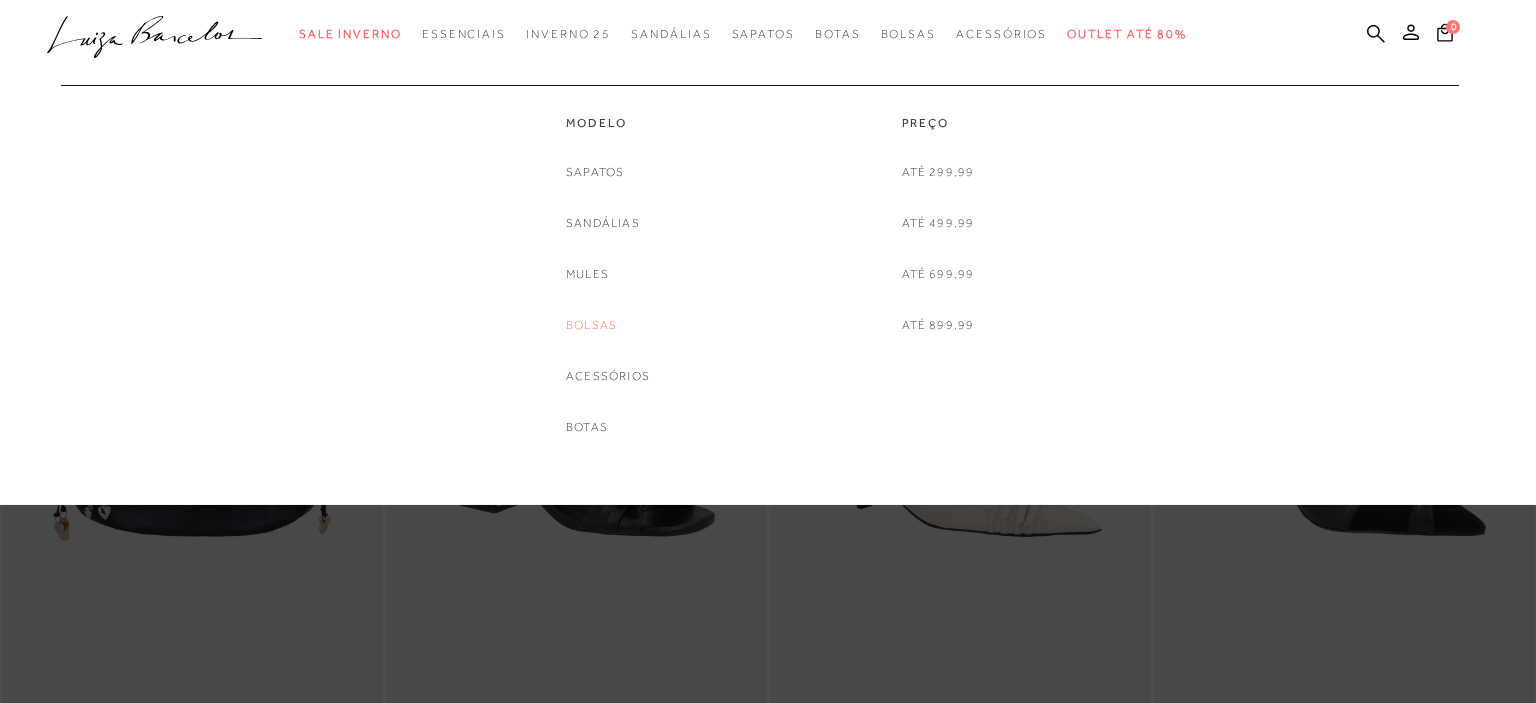 click on "Bolsas" at bounding box center [591, 325] 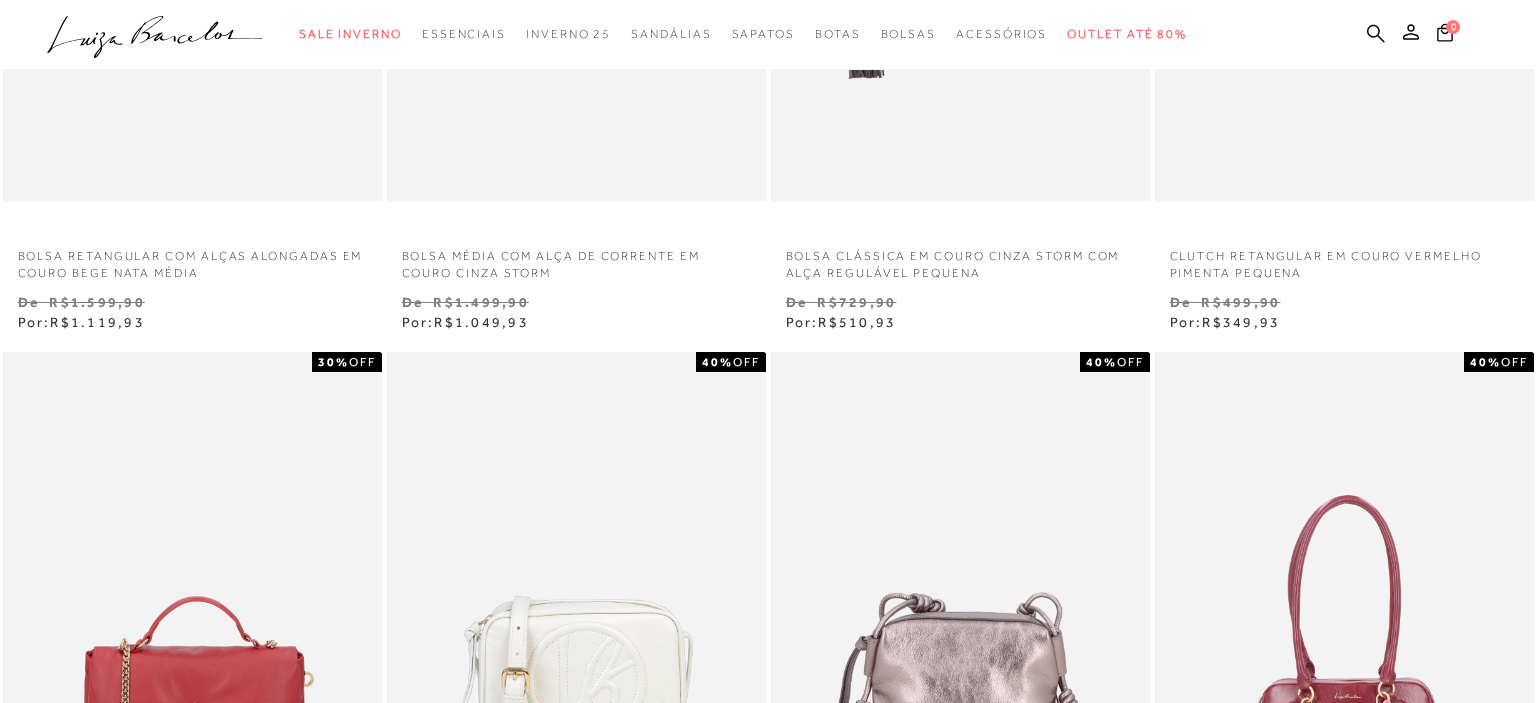 scroll, scrollTop: 598, scrollLeft: 0, axis: vertical 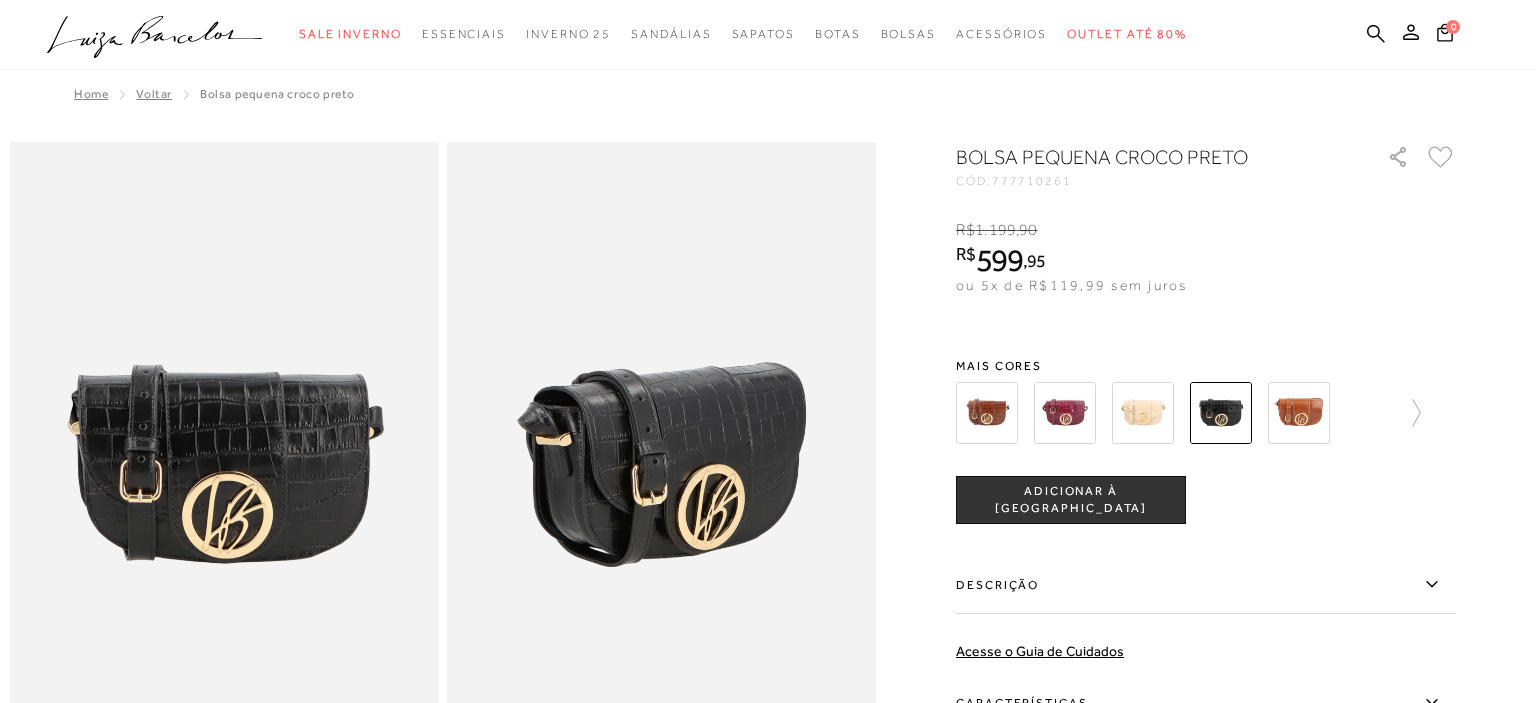 click at bounding box center [1143, 413] 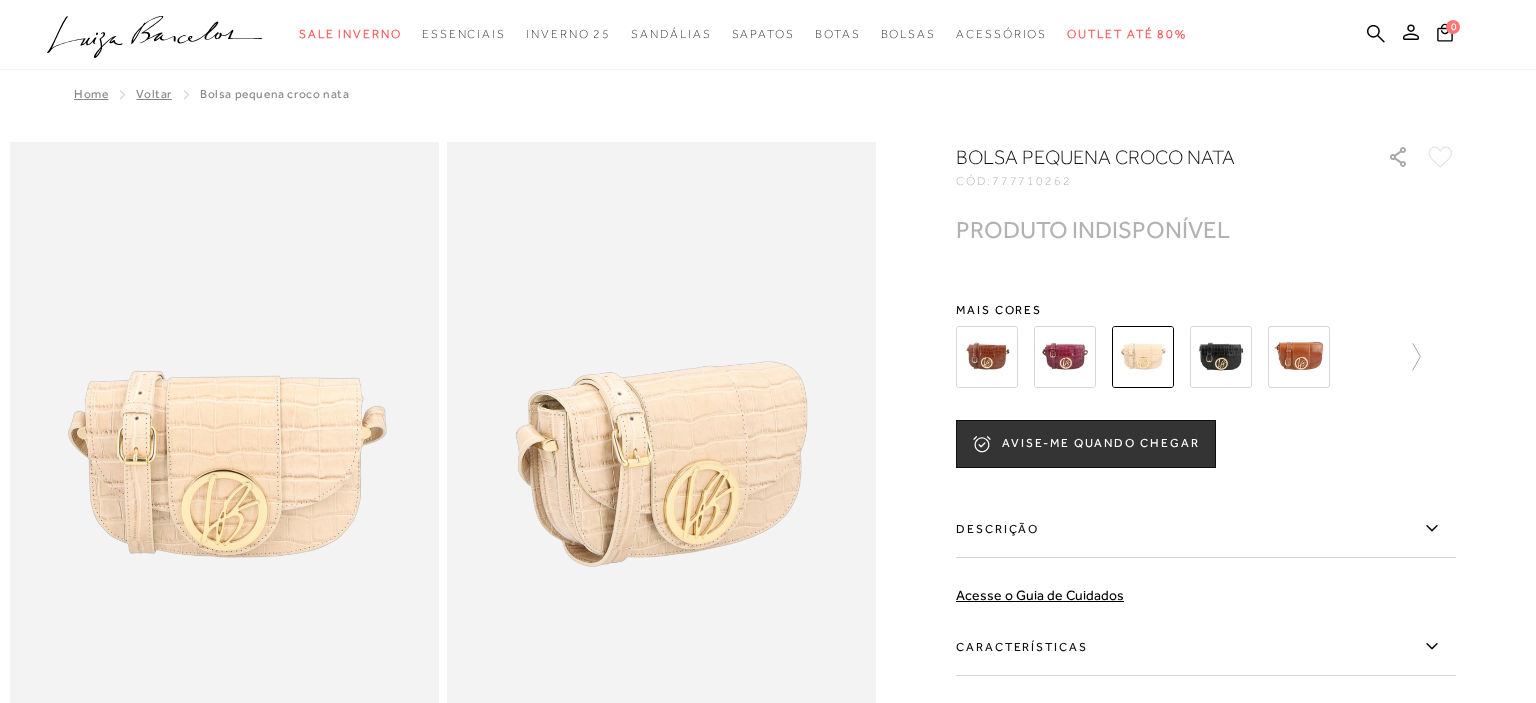 scroll, scrollTop: 0, scrollLeft: 0, axis: both 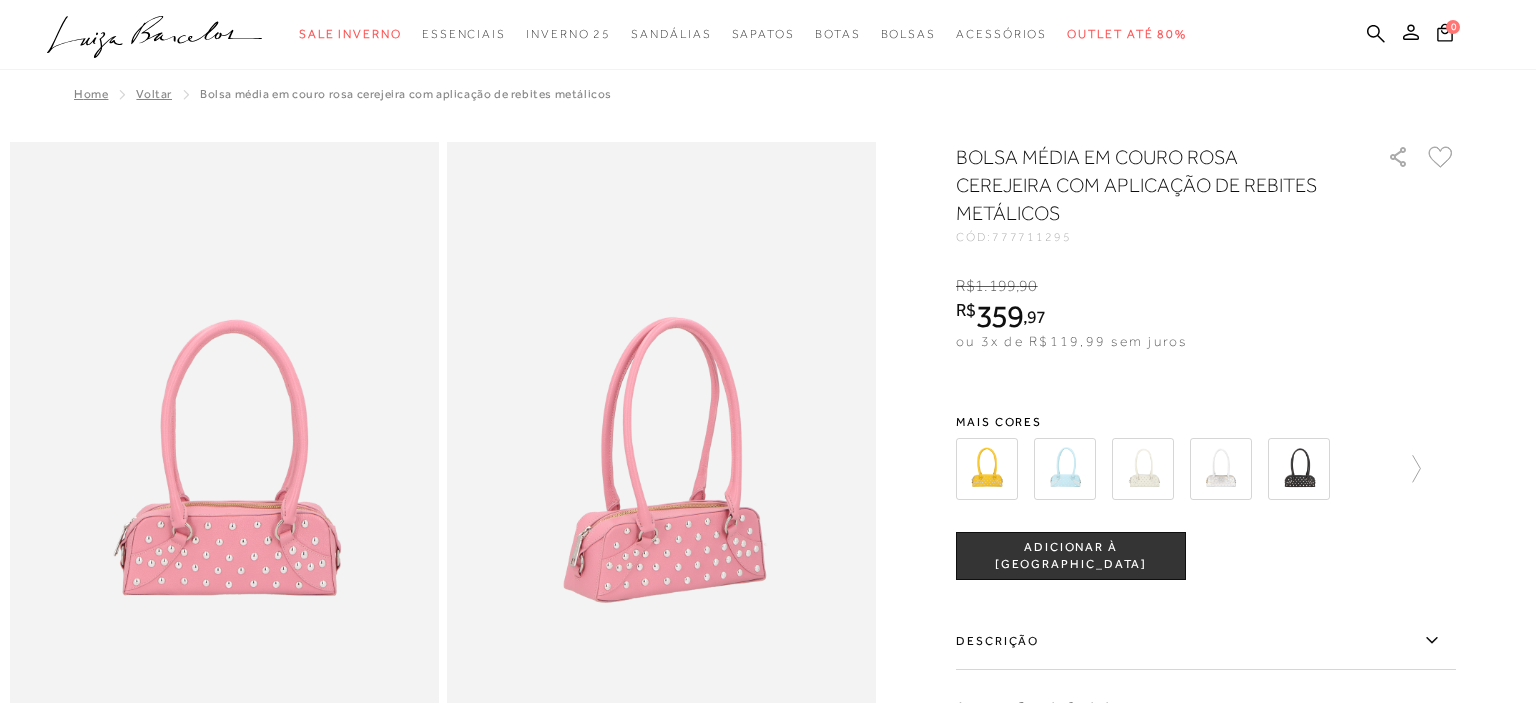 click at bounding box center (1065, 469) 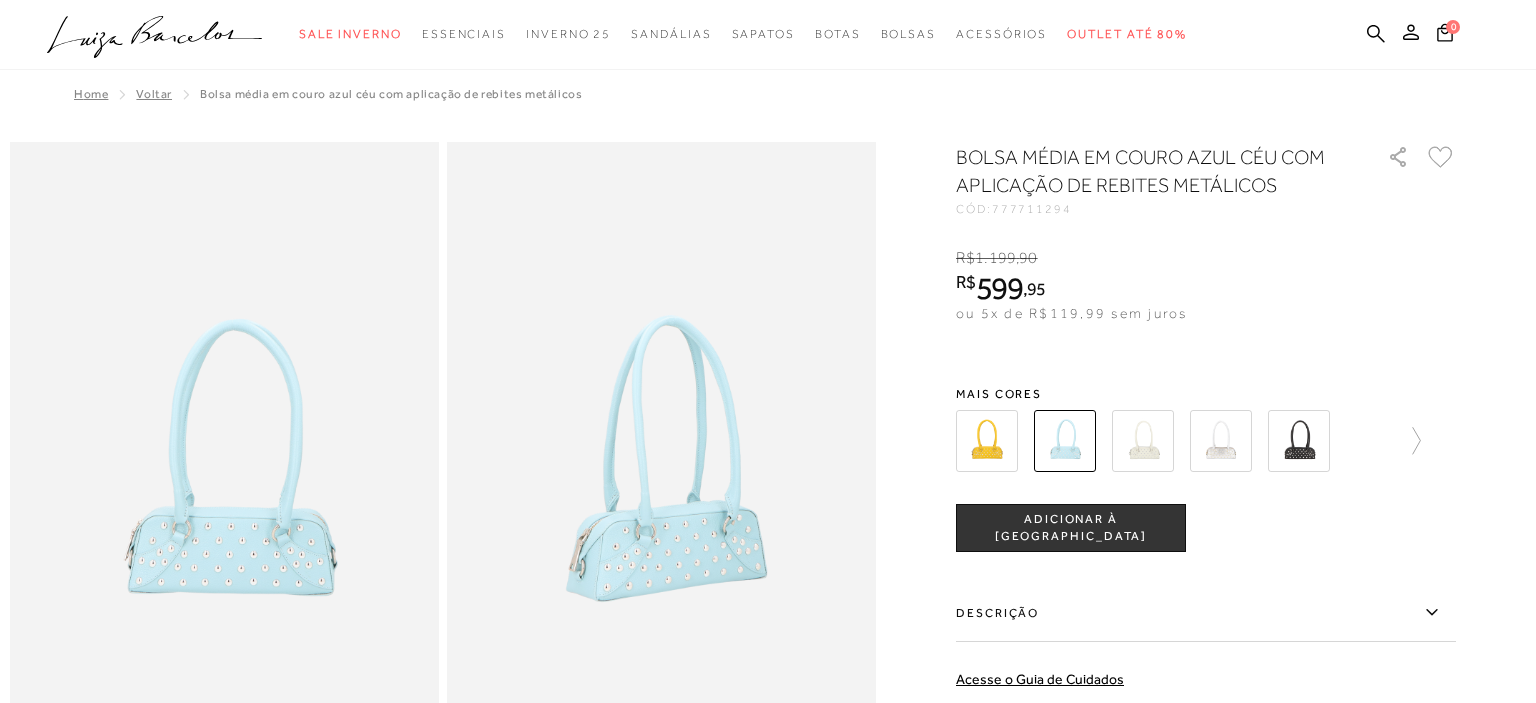 click at bounding box center (987, 441) 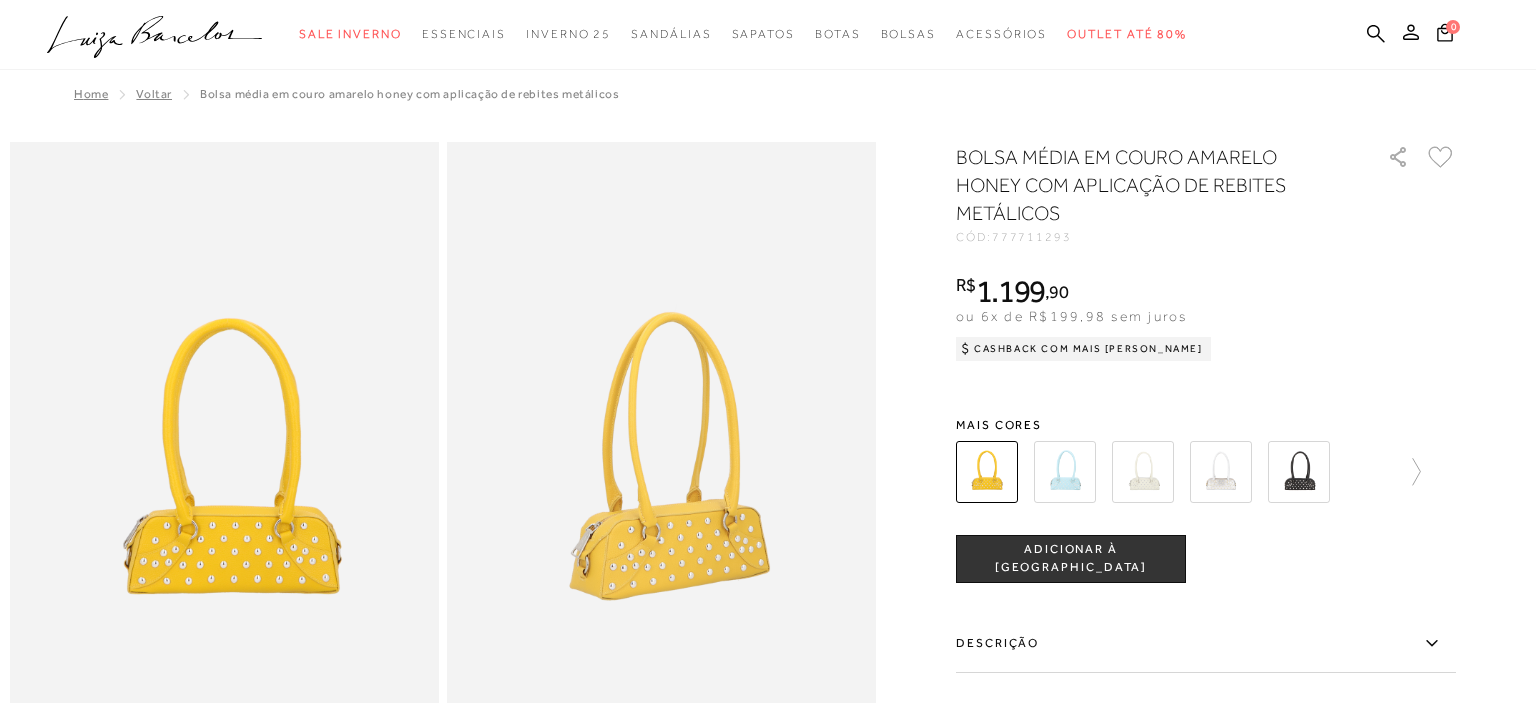 click at bounding box center [1143, 472] 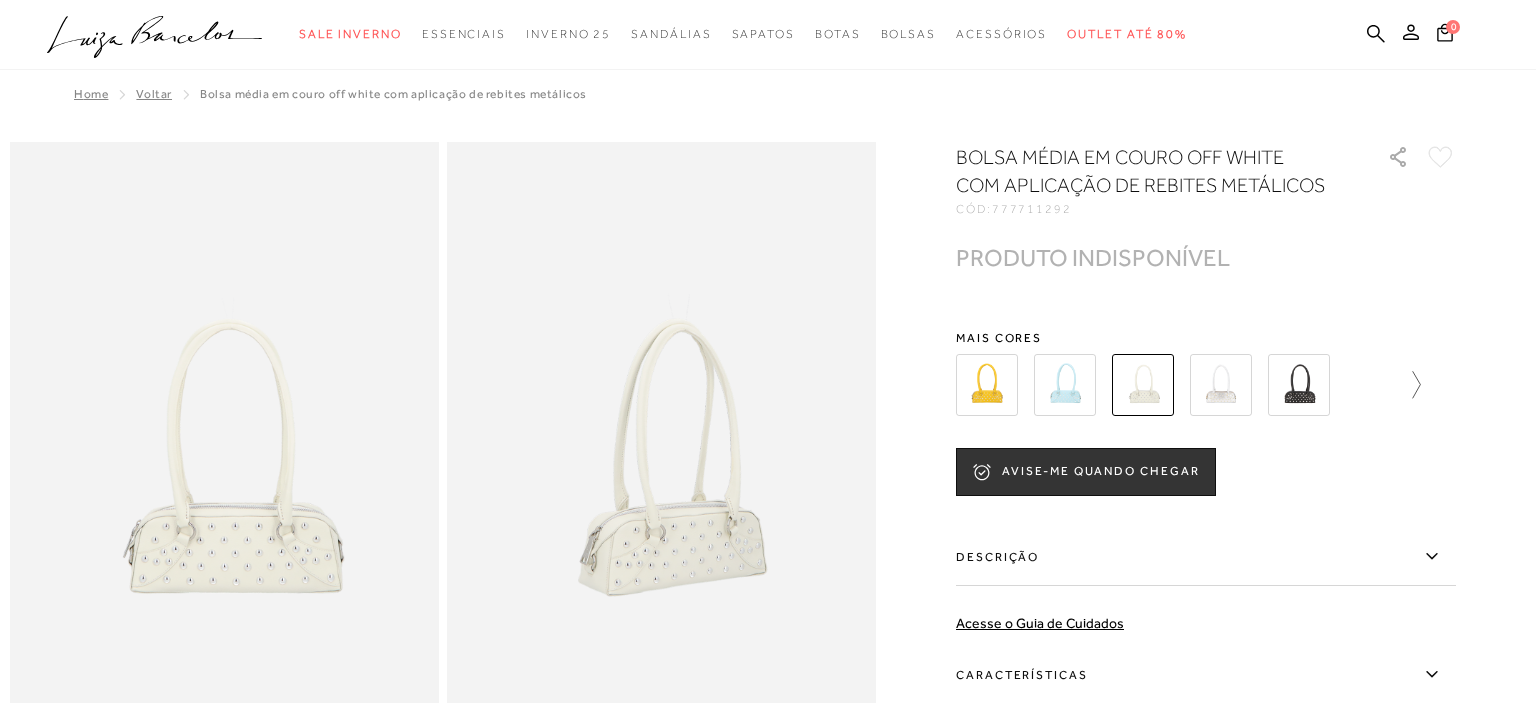 click 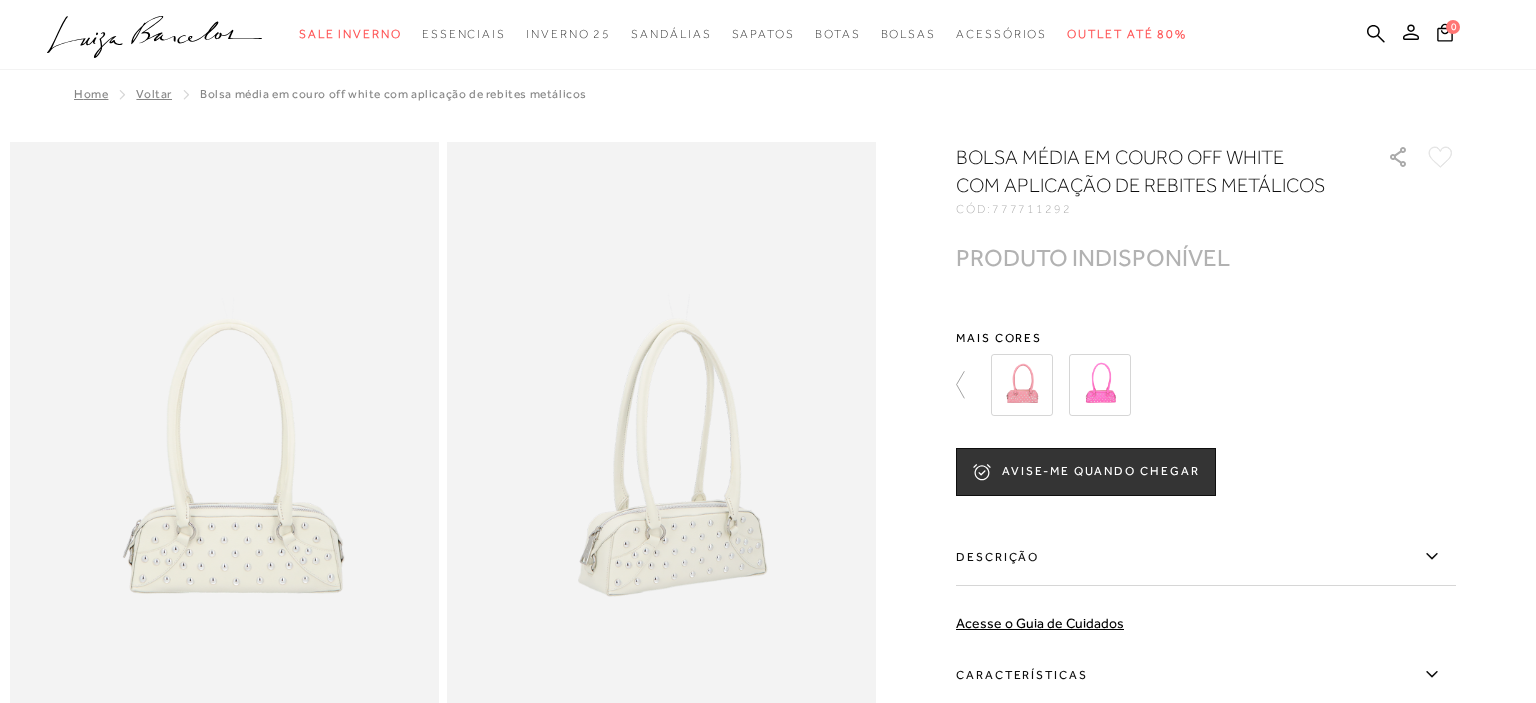 click at bounding box center (1022, 385) 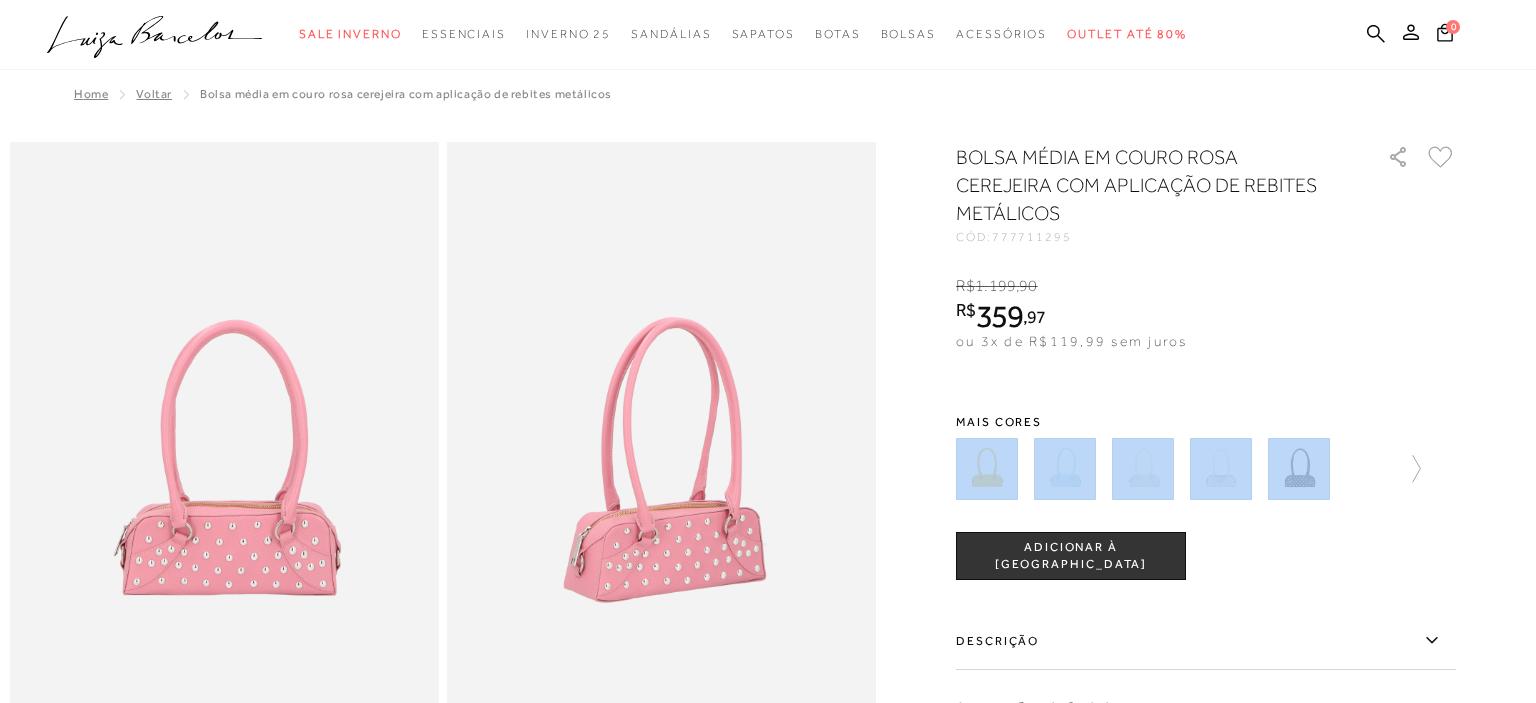 drag, startPoint x: 1269, startPoint y: 412, endPoint x: 1325, endPoint y: 480, distance: 88.09086 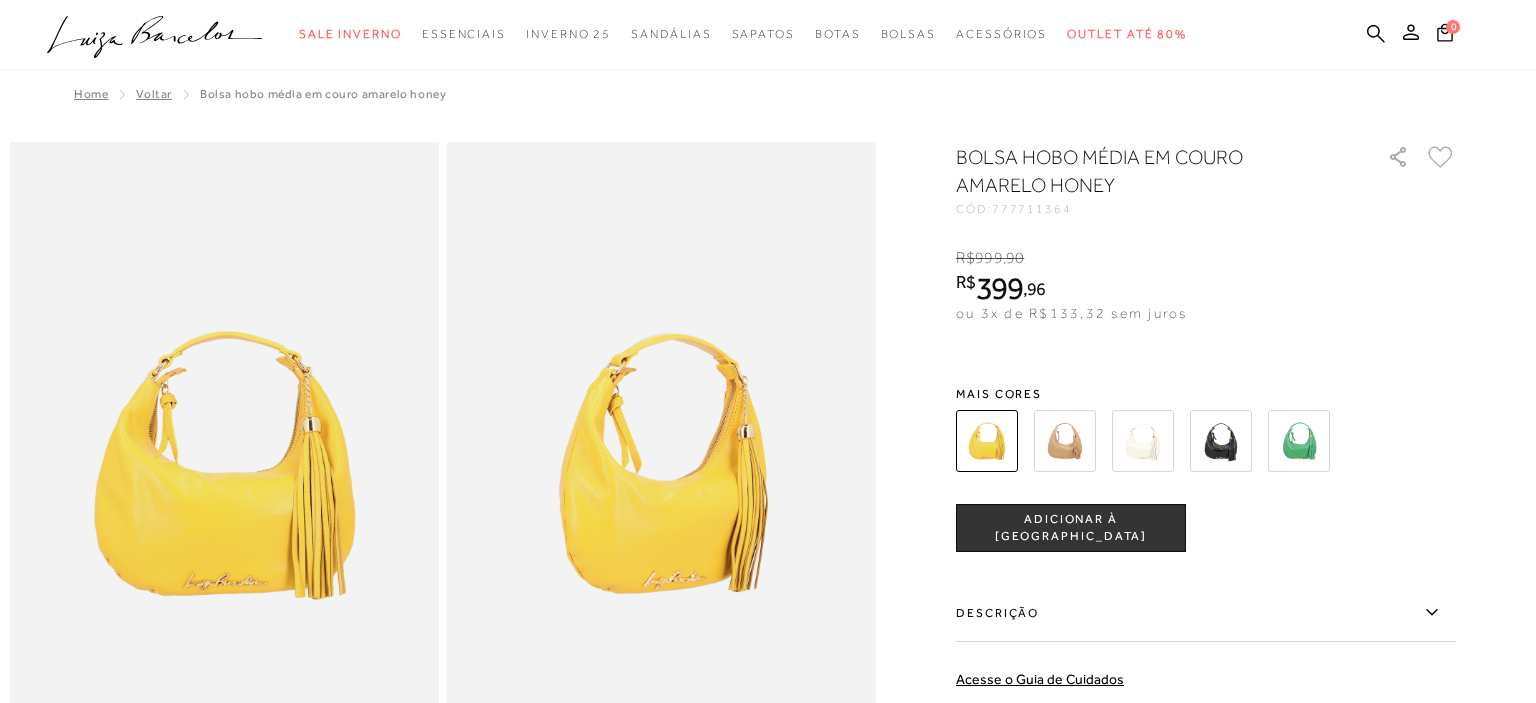 scroll, scrollTop: 0, scrollLeft: 0, axis: both 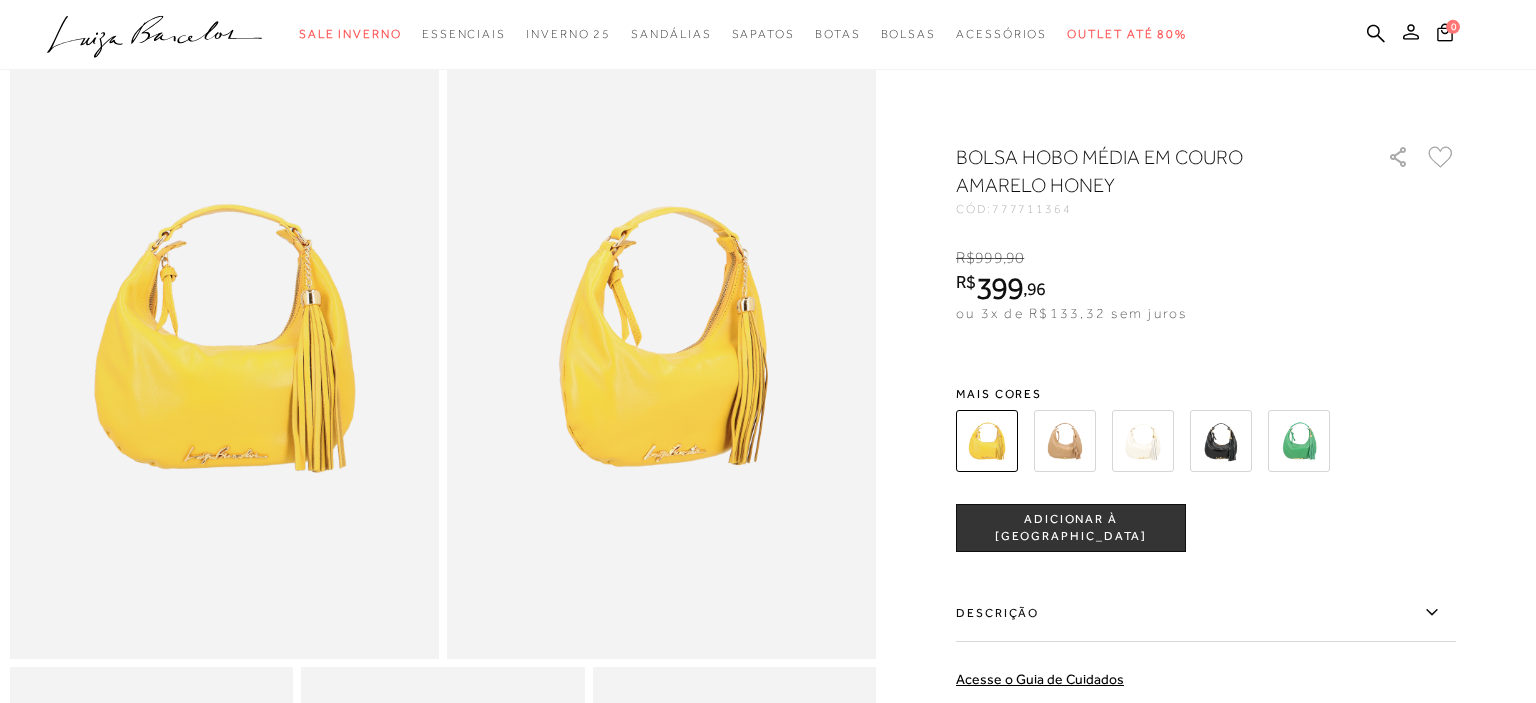 click at bounding box center [1065, 441] 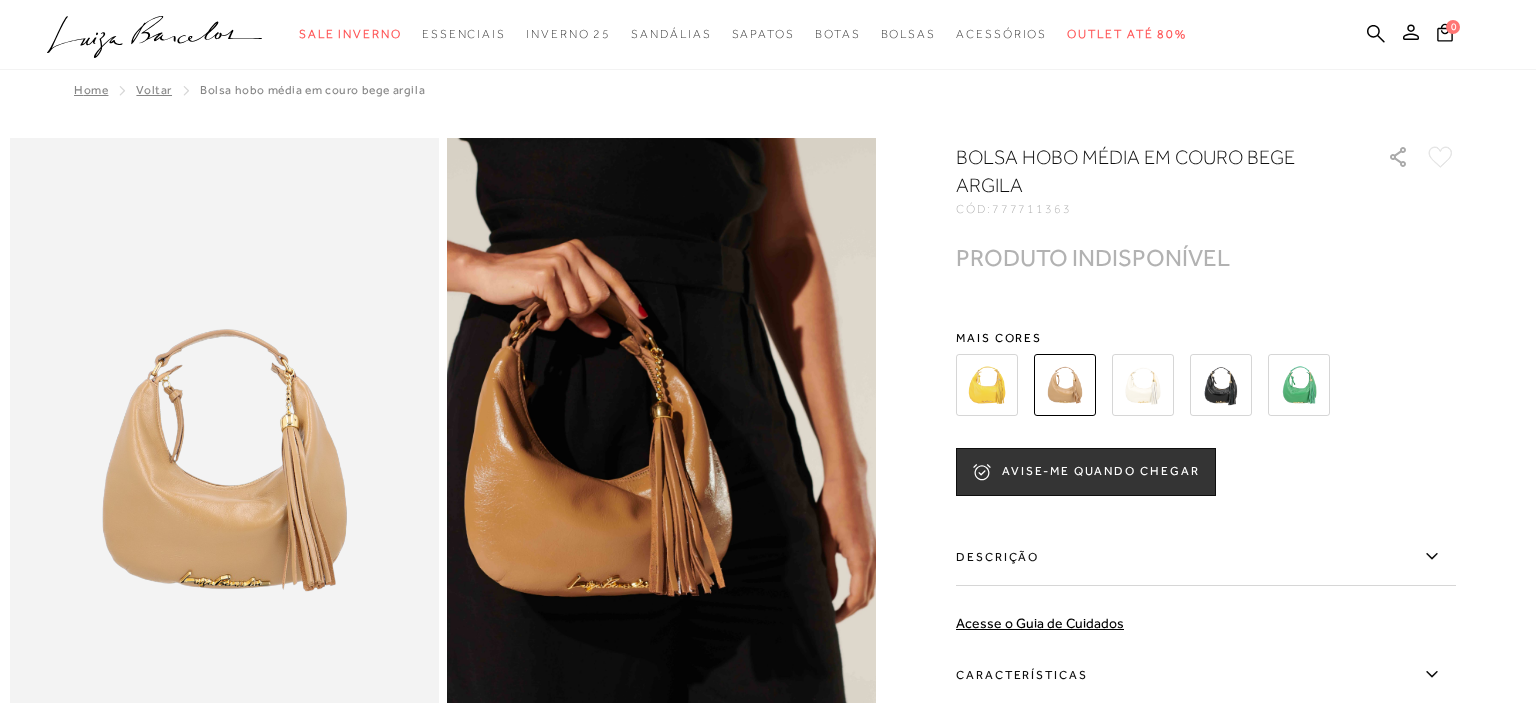 scroll, scrollTop: 0, scrollLeft: 0, axis: both 